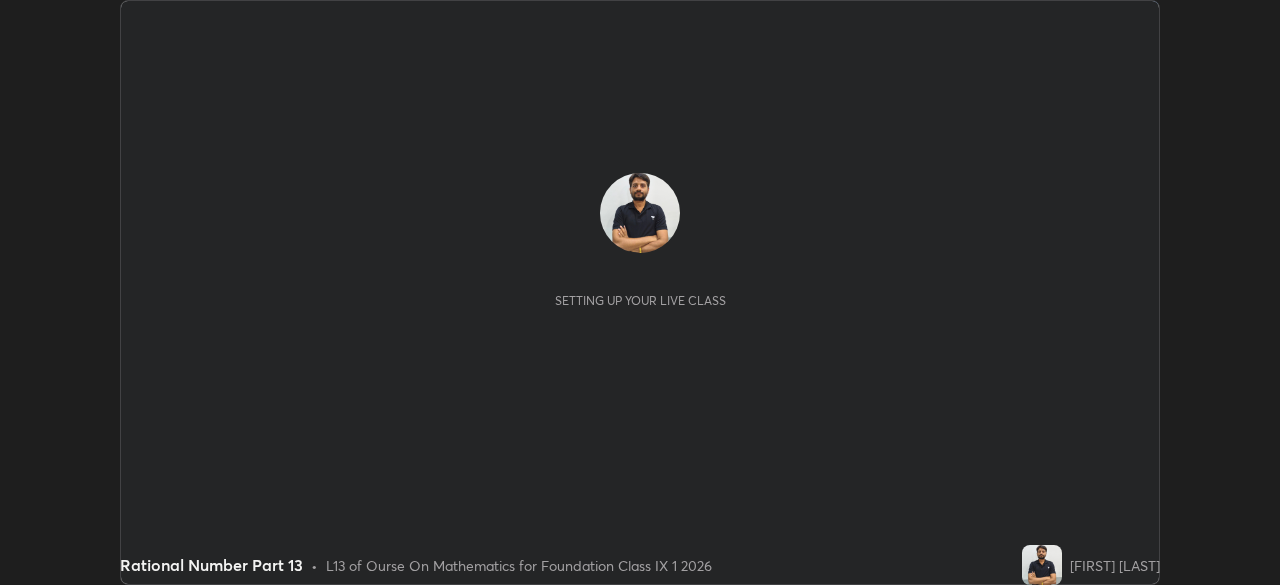 scroll, scrollTop: 0, scrollLeft: 0, axis: both 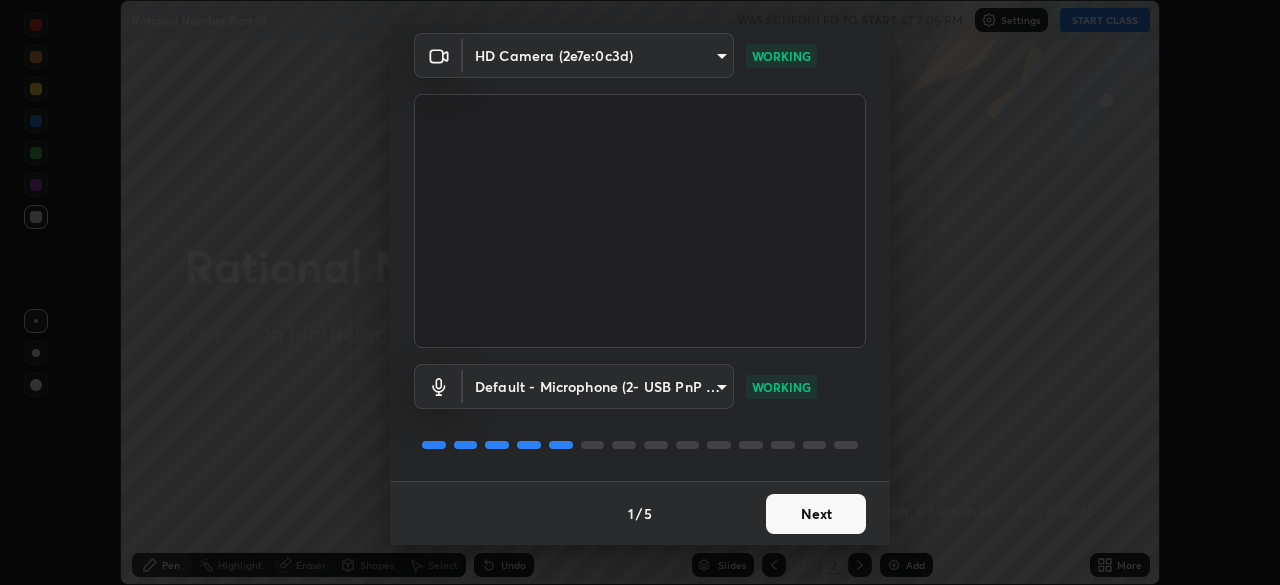 click on "Next" at bounding box center [816, 514] 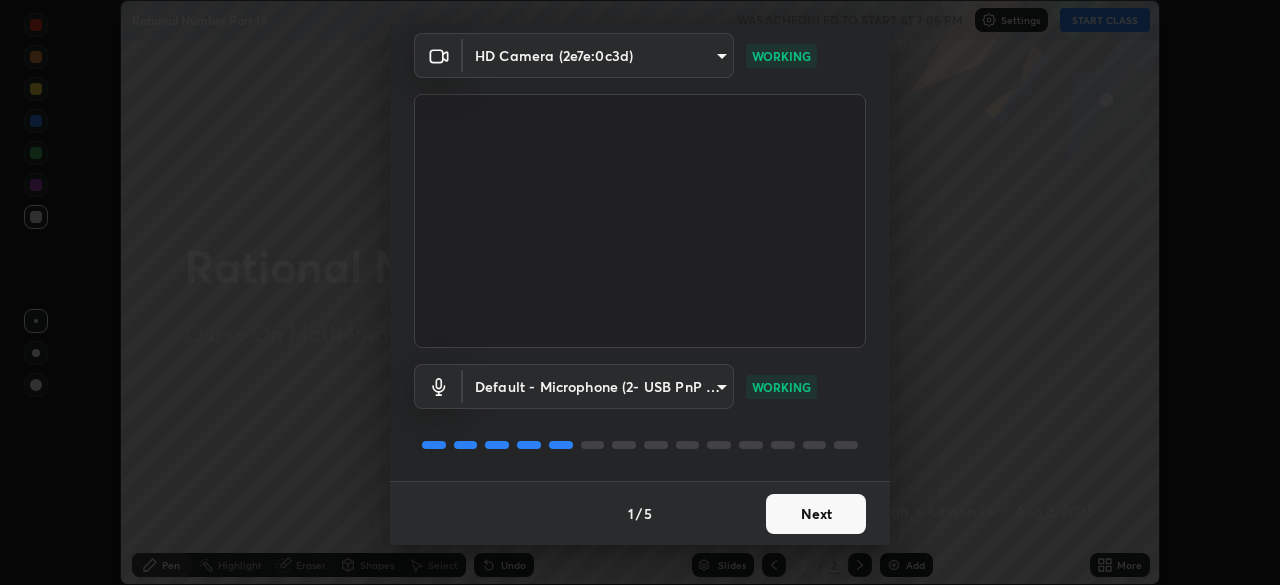 scroll, scrollTop: 0, scrollLeft: 0, axis: both 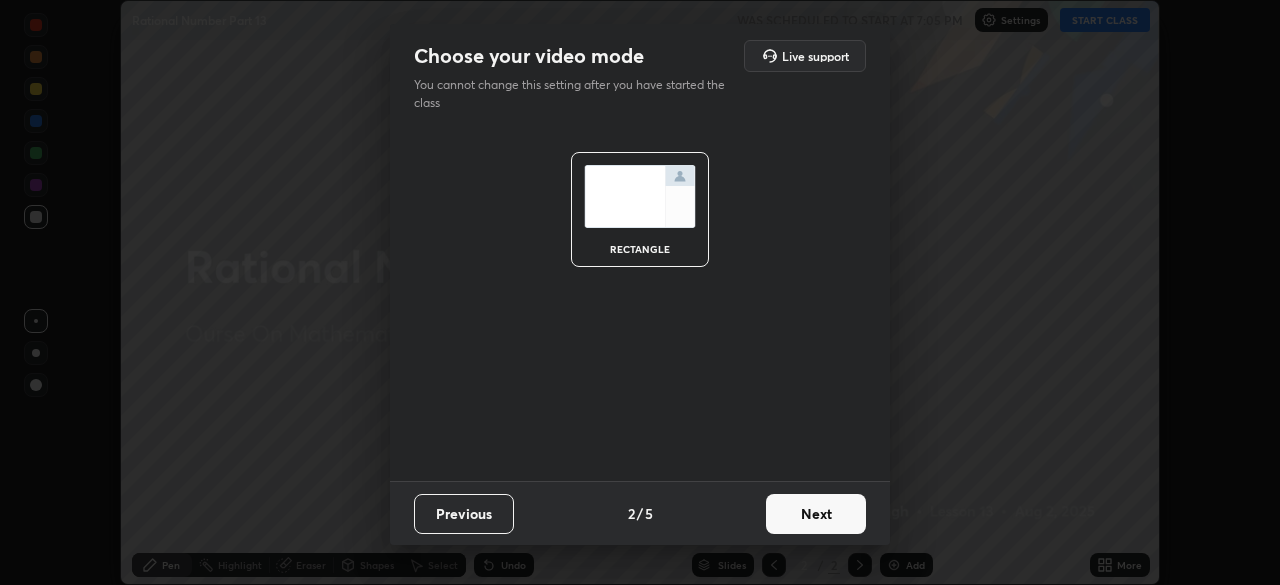 click on "Next" at bounding box center [816, 514] 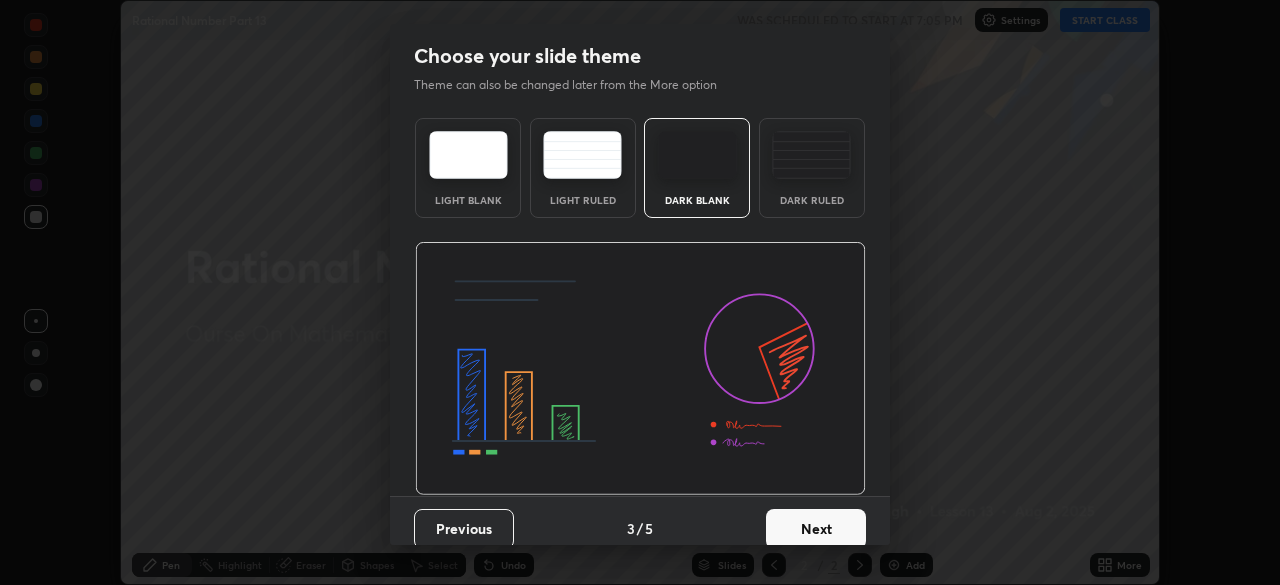 scroll, scrollTop: 15, scrollLeft: 0, axis: vertical 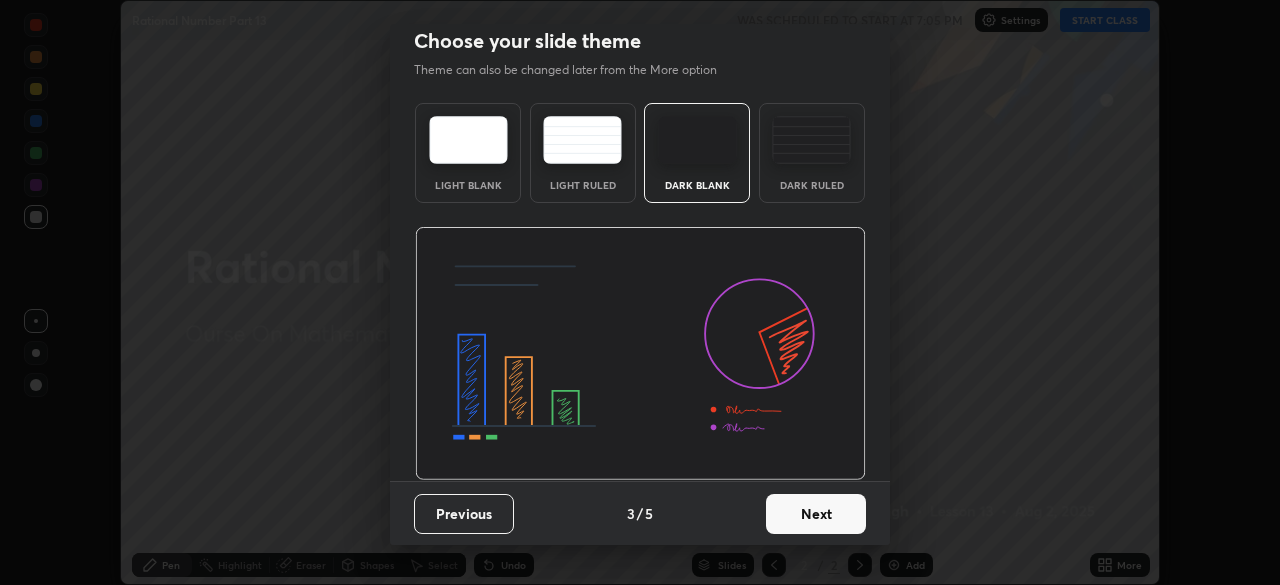 click on "Next" at bounding box center (816, 514) 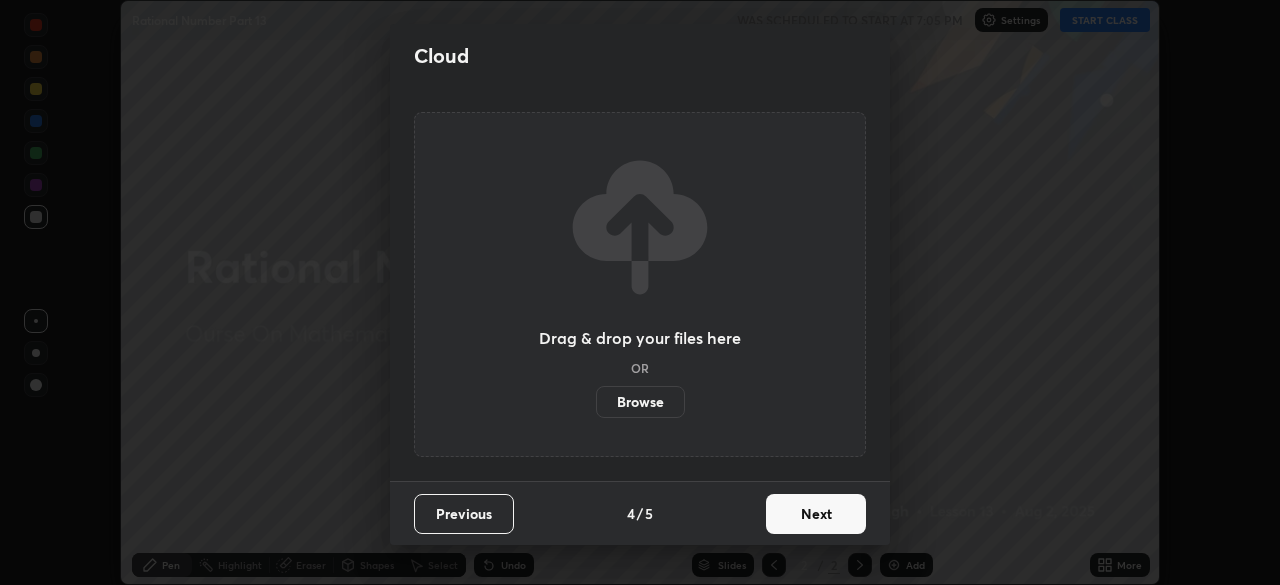 scroll, scrollTop: 0, scrollLeft: 0, axis: both 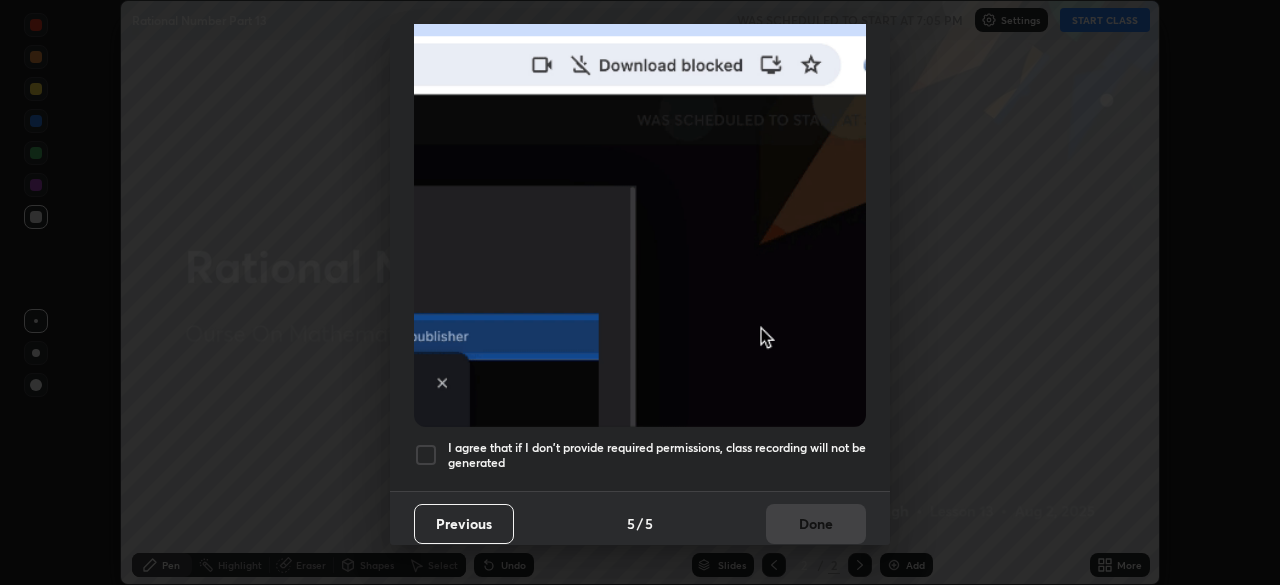 click at bounding box center (426, 455) 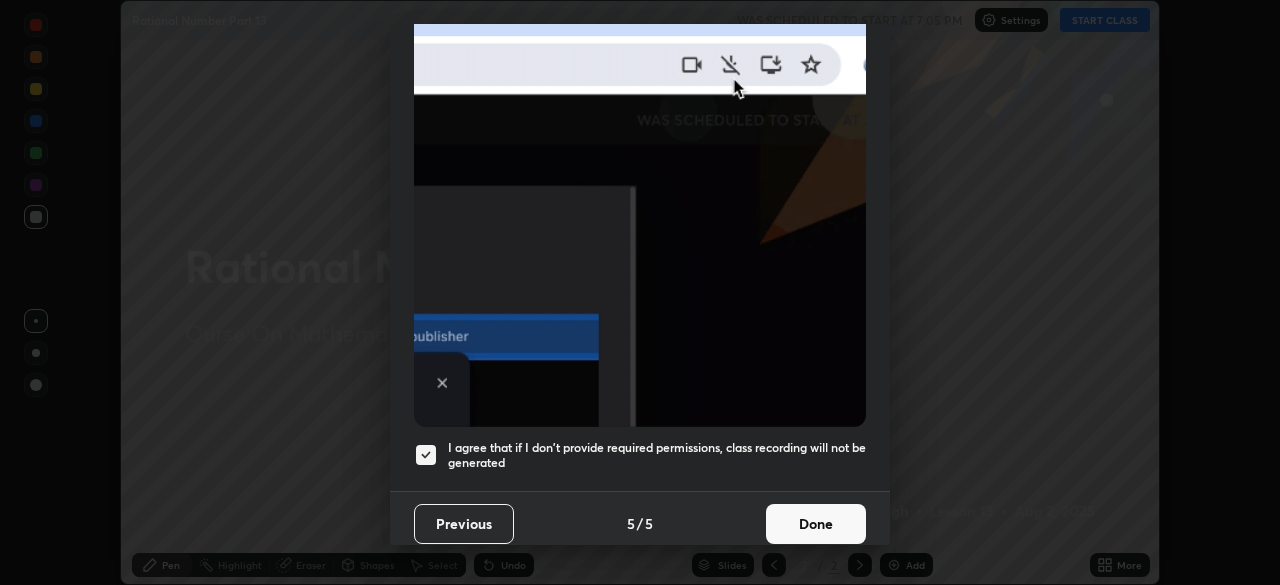 click on "Done" at bounding box center [816, 524] 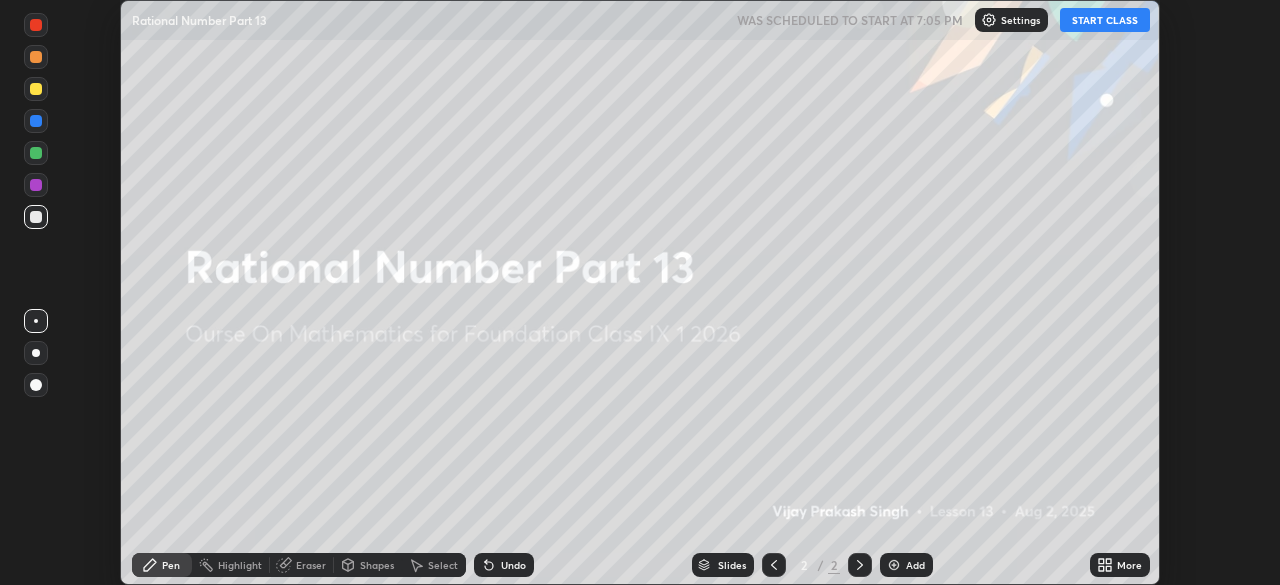 click 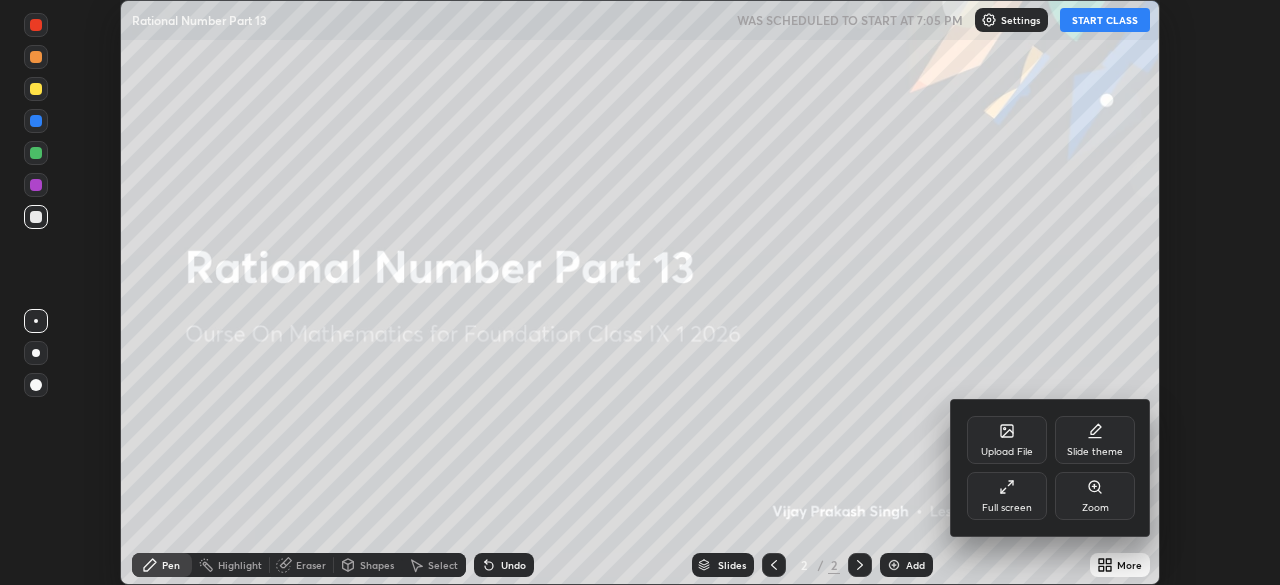 click 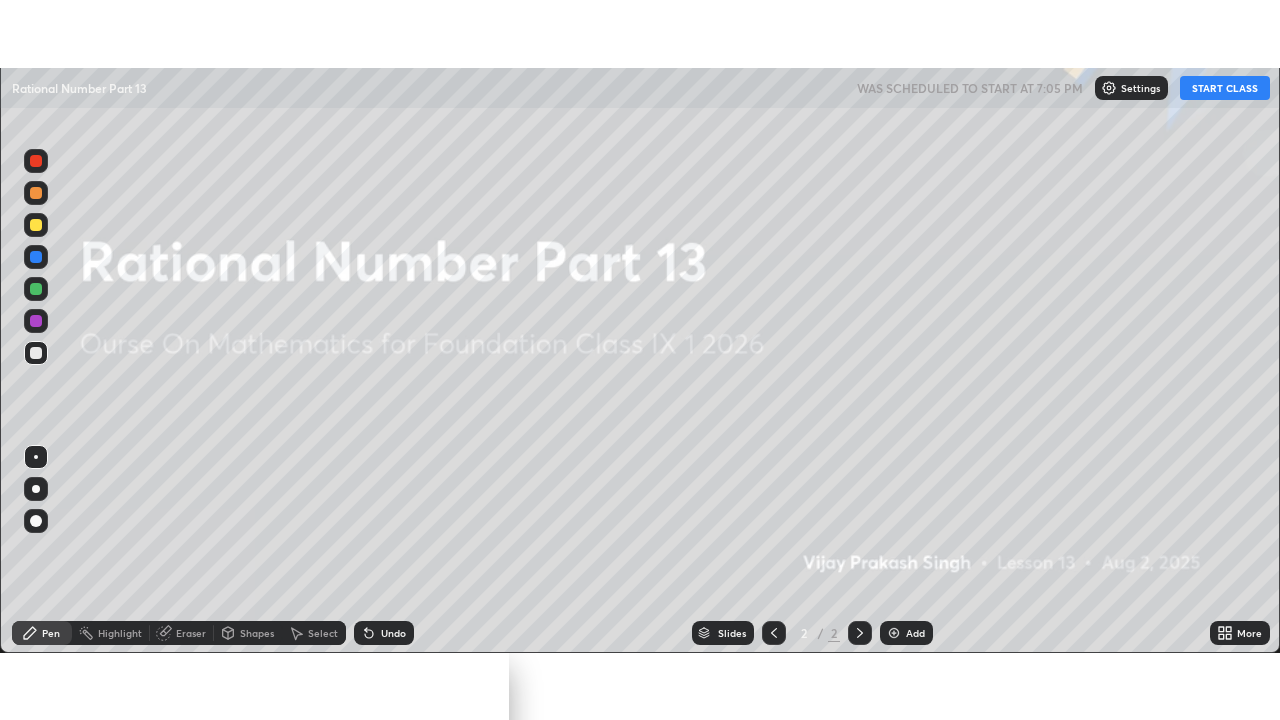scroll, scrollTop: 99280, scrollLeft: 98720, axis: both 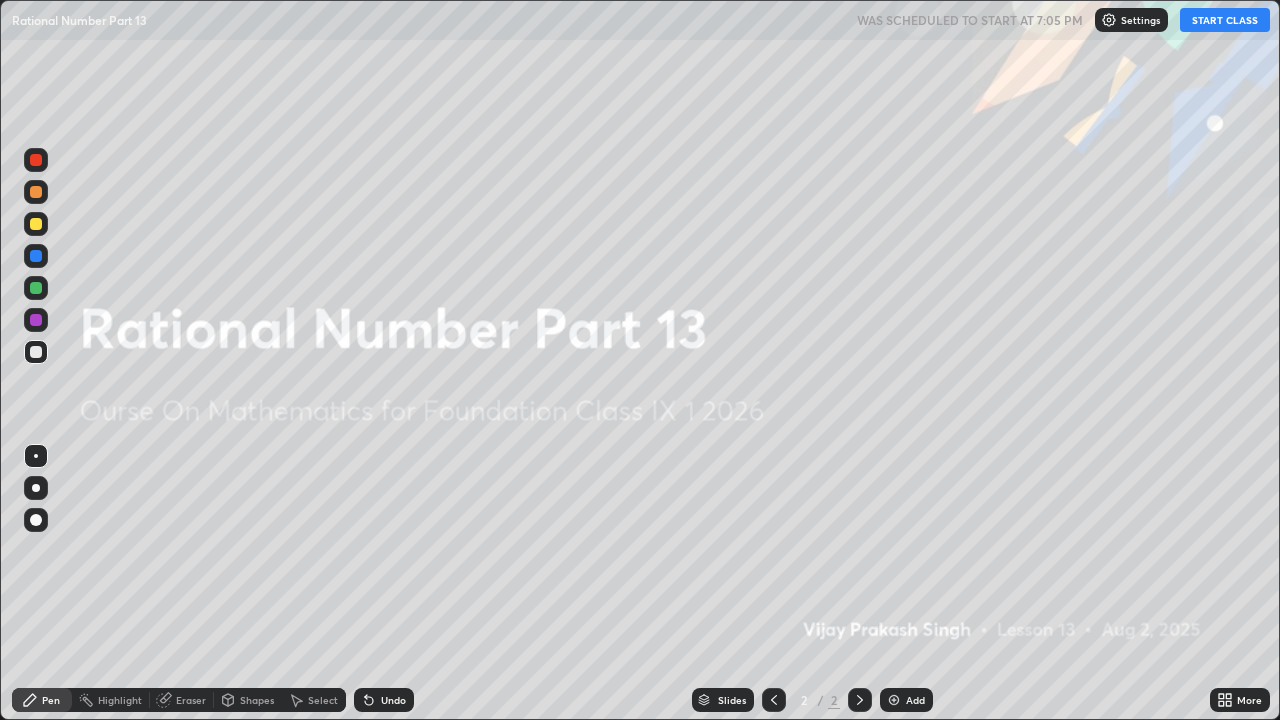 click at bounding box center (894, 700) 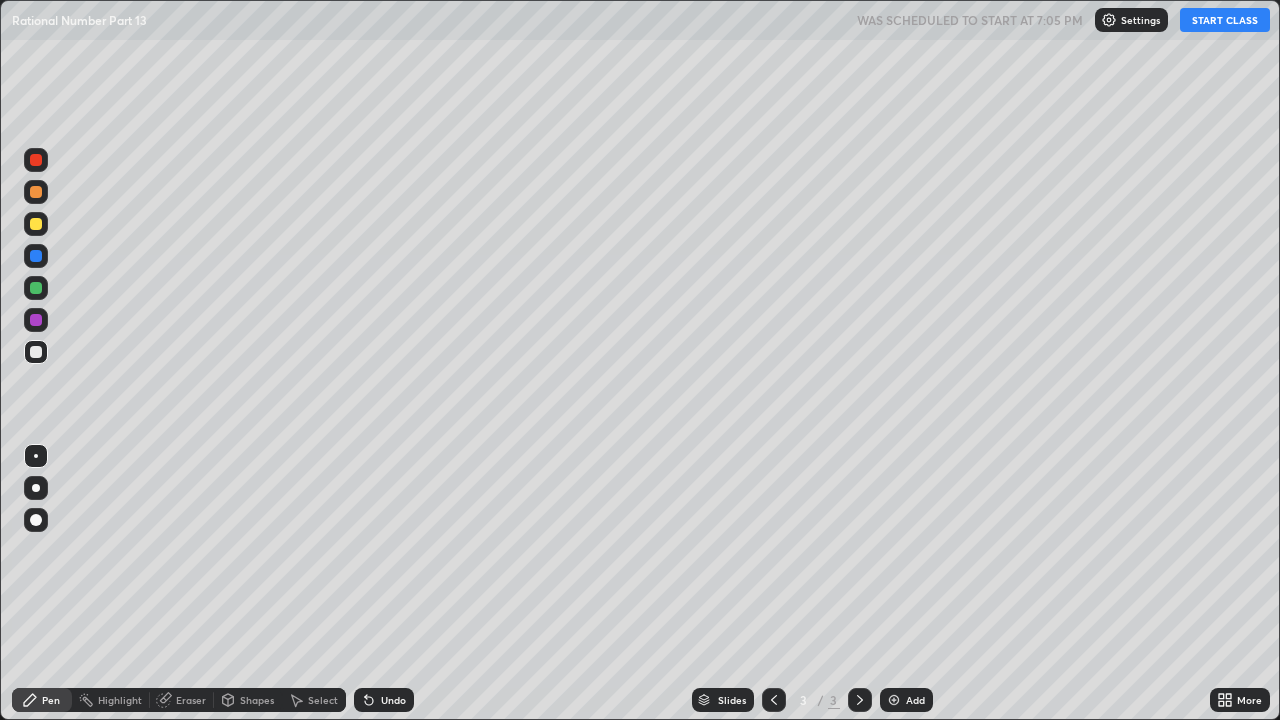 click on "START CLASS" at bounding box center [1225, 20] 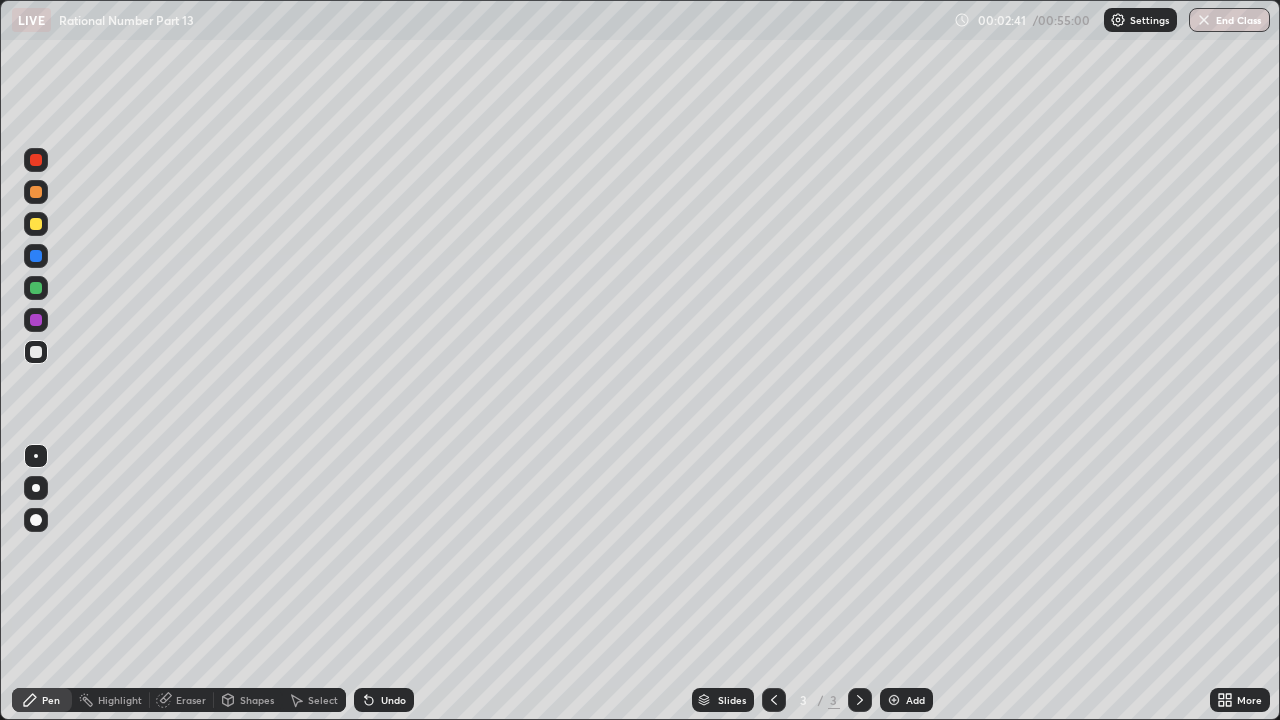 click 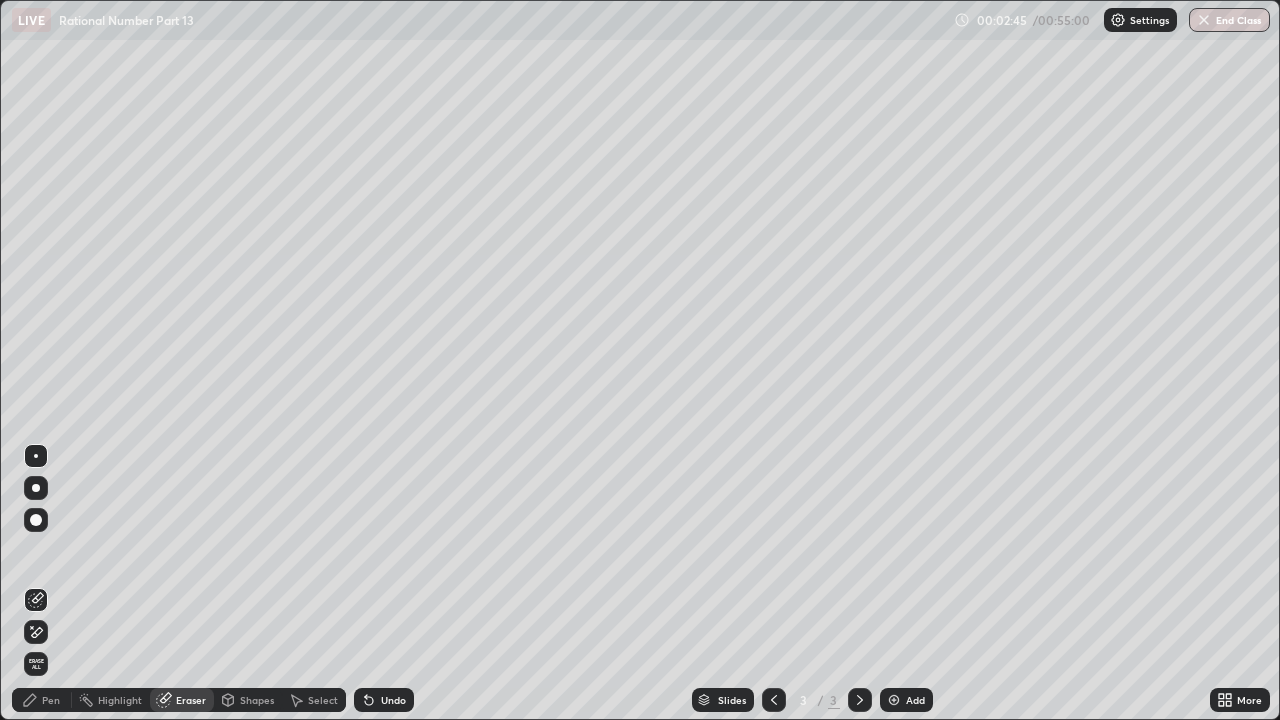 click on "Pen" at bounding box center [51, 700] 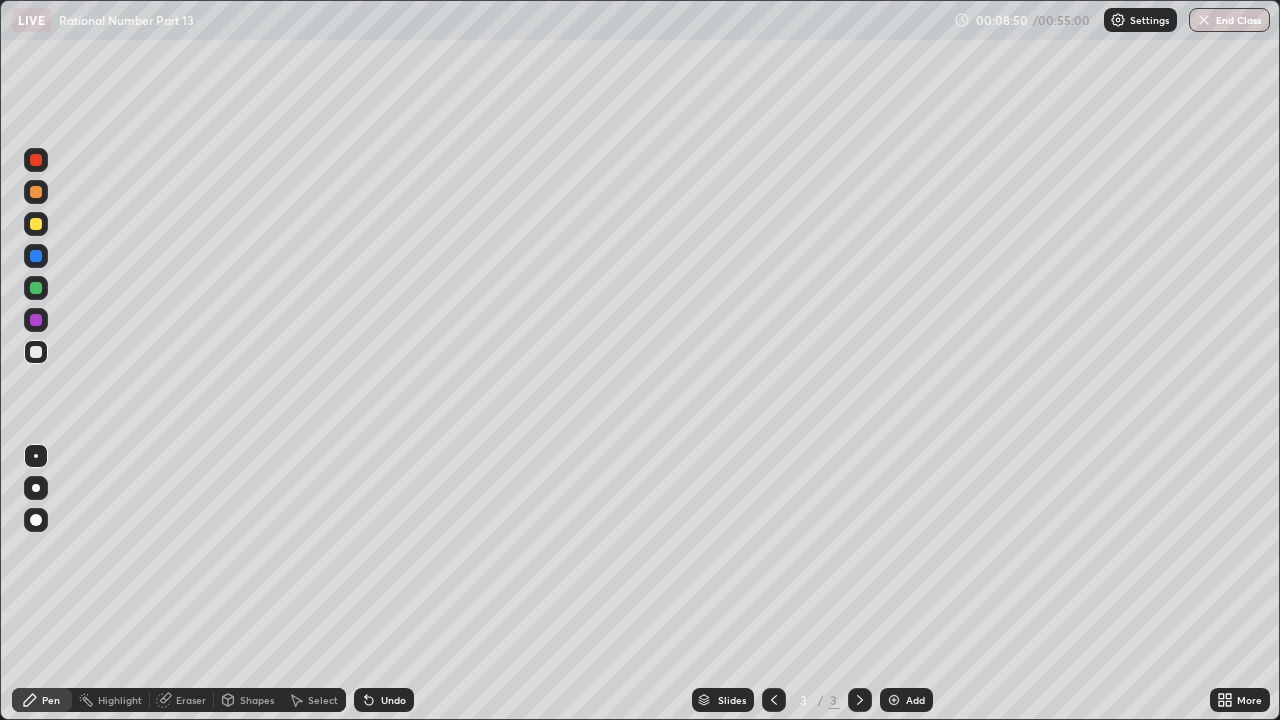click on "Eraser" at bounding box center [191, 700] 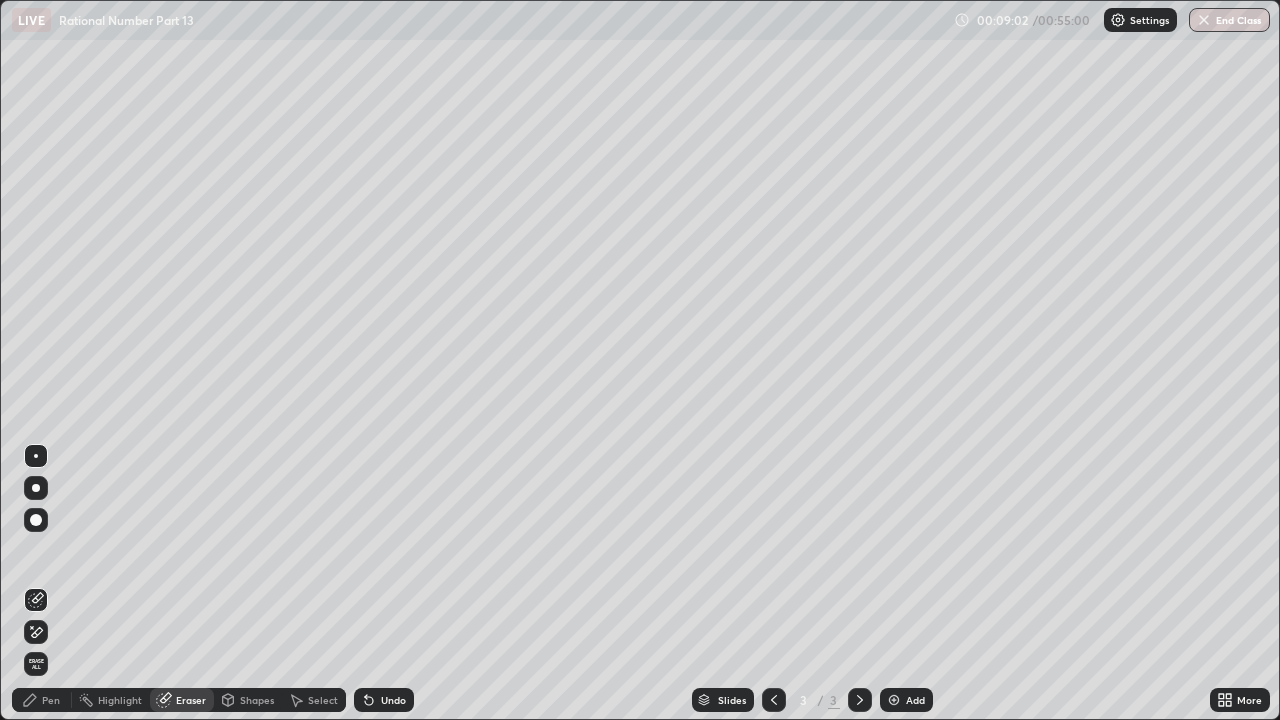 click on "Pen" at bounding box center (42, 700) 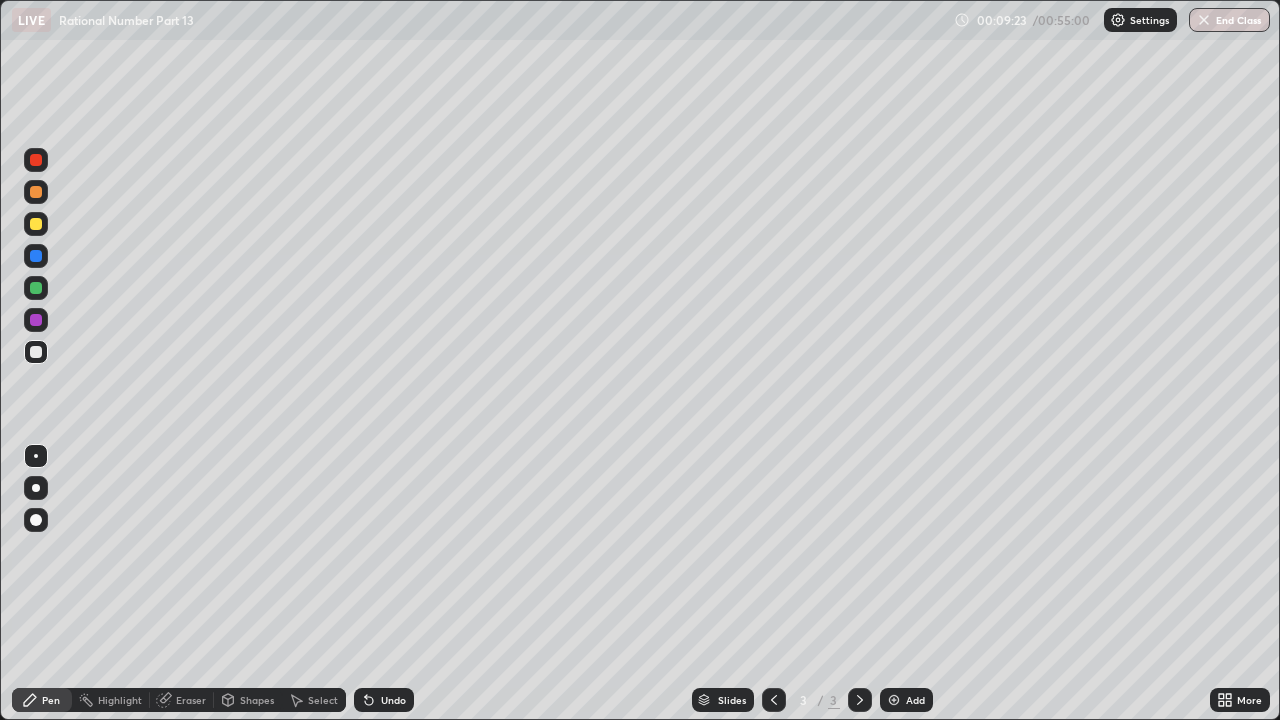 click at bounding box center [894, 700] 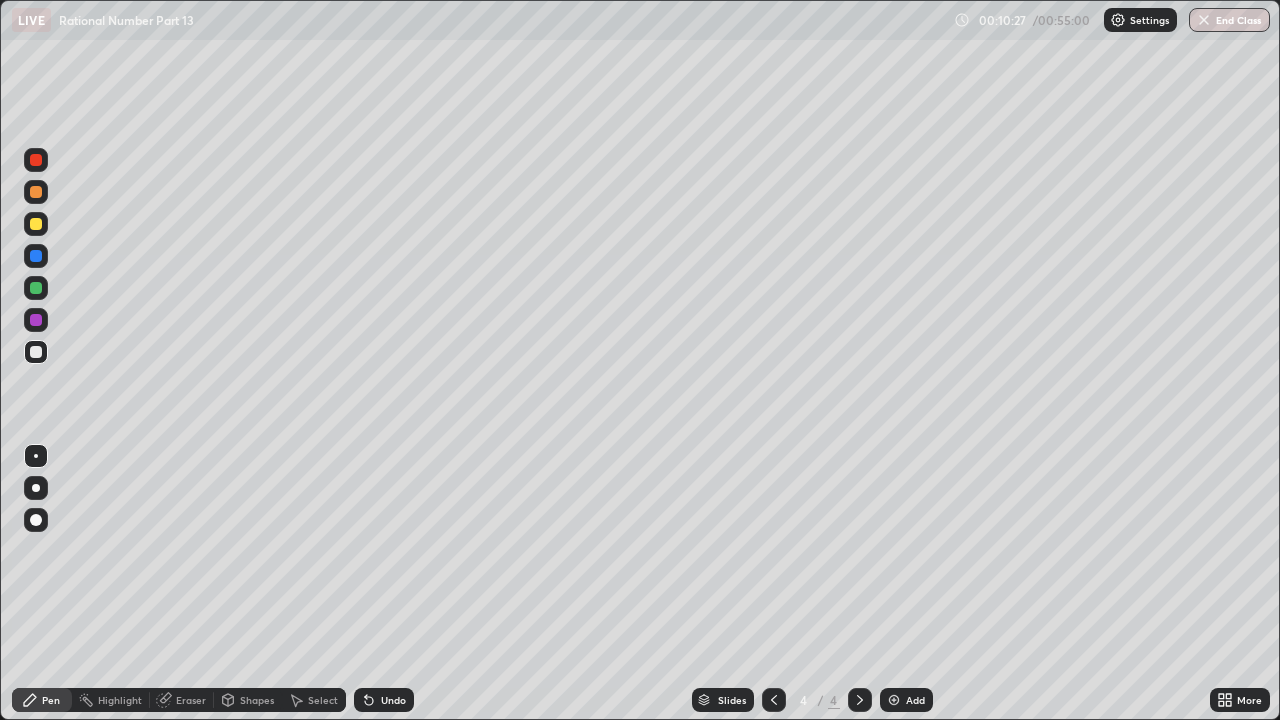 click on "Eraser" at bounding box center [191, 700] 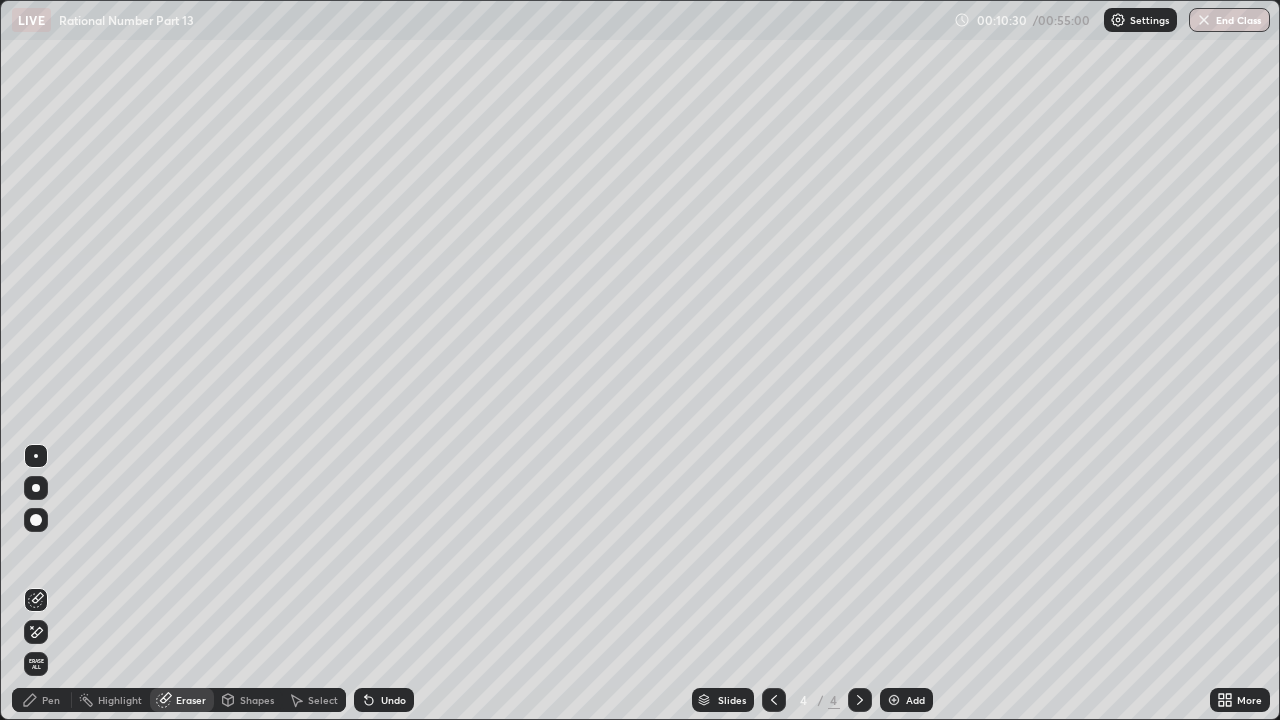click on "Pen" at bounding box center [42, 700] 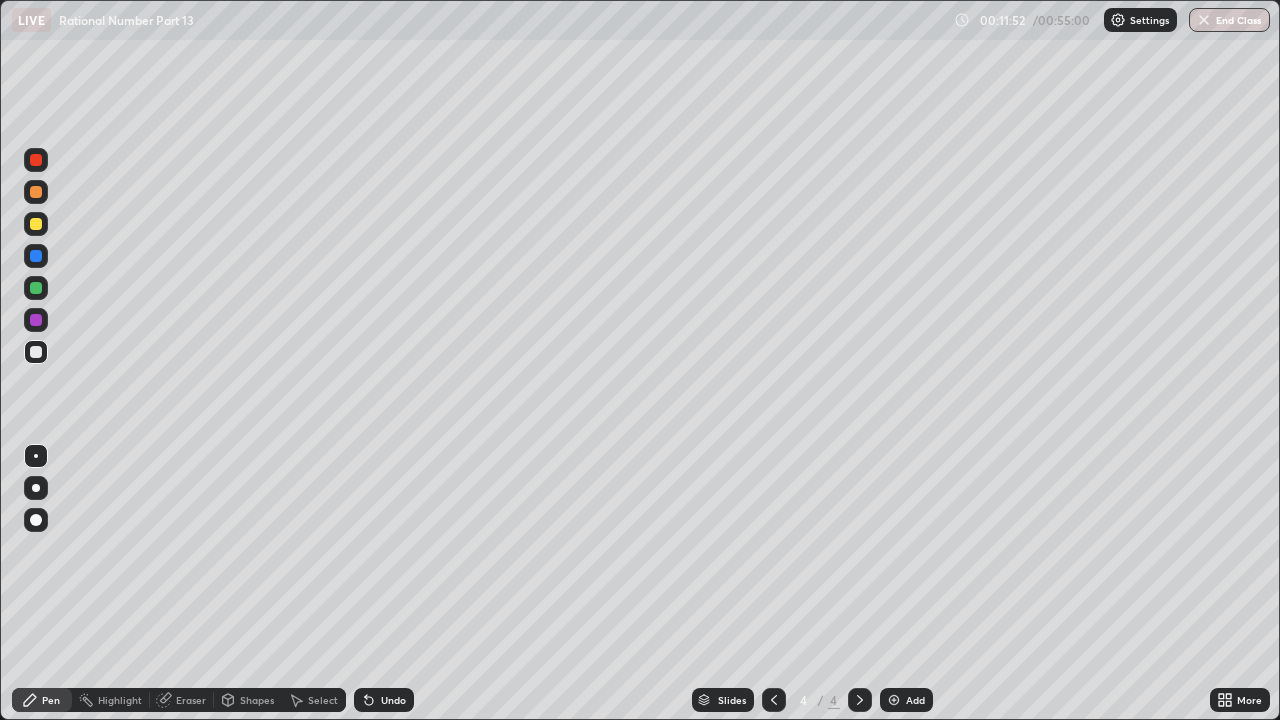 click 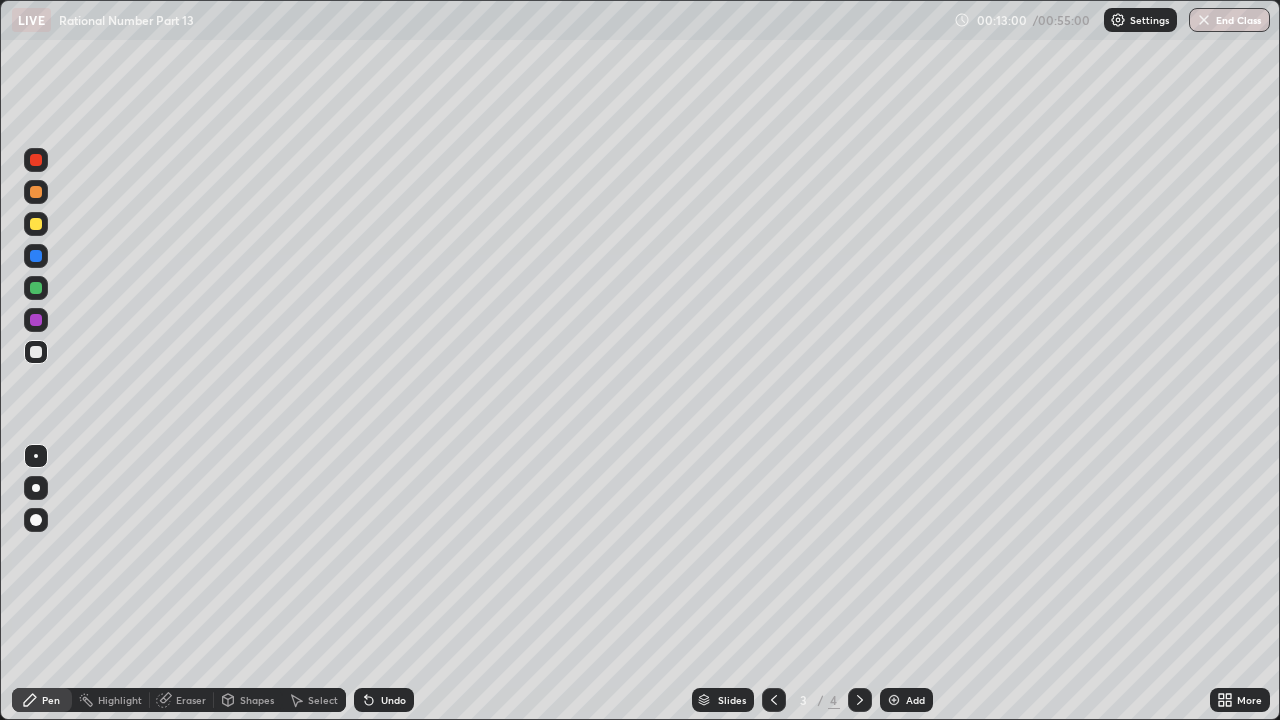 click 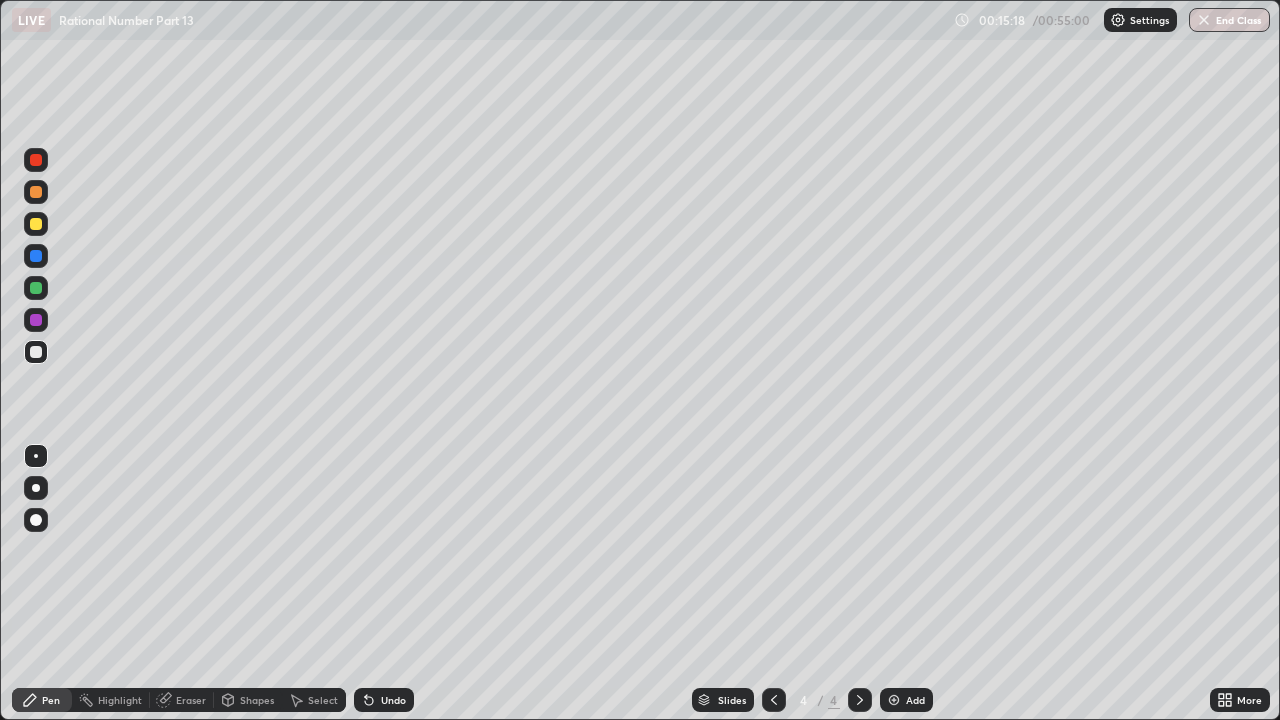 click 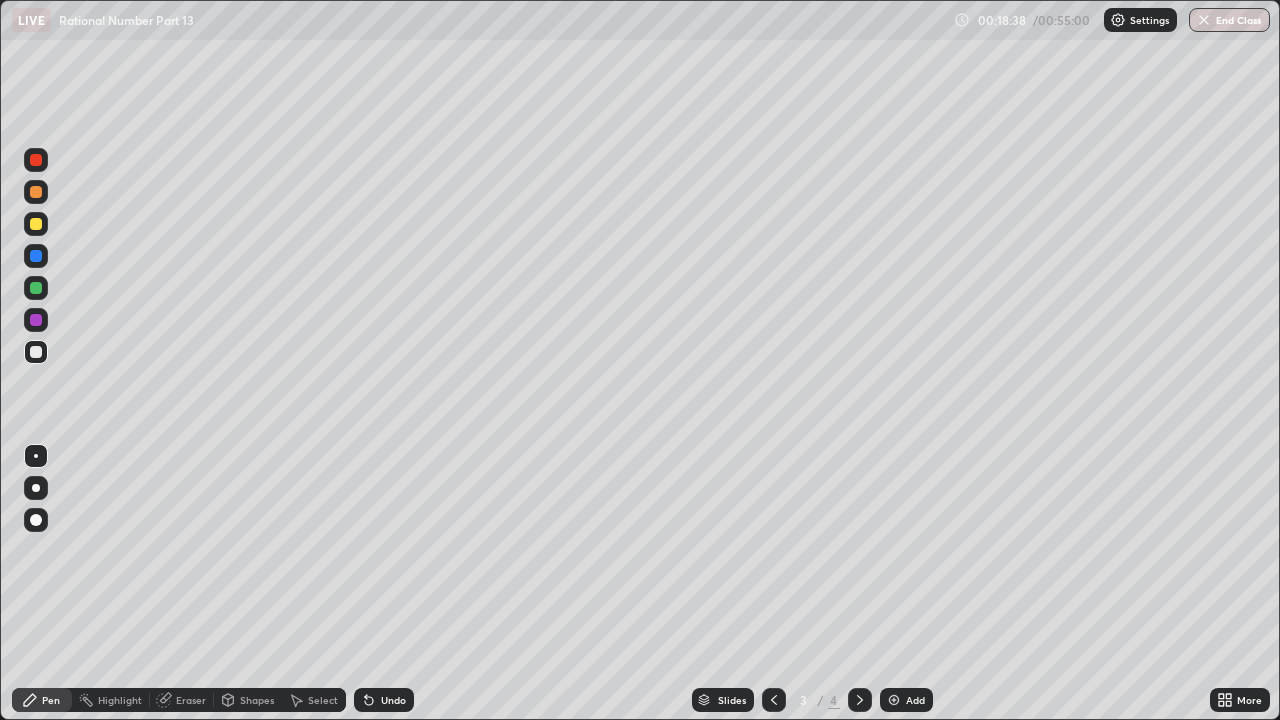 click 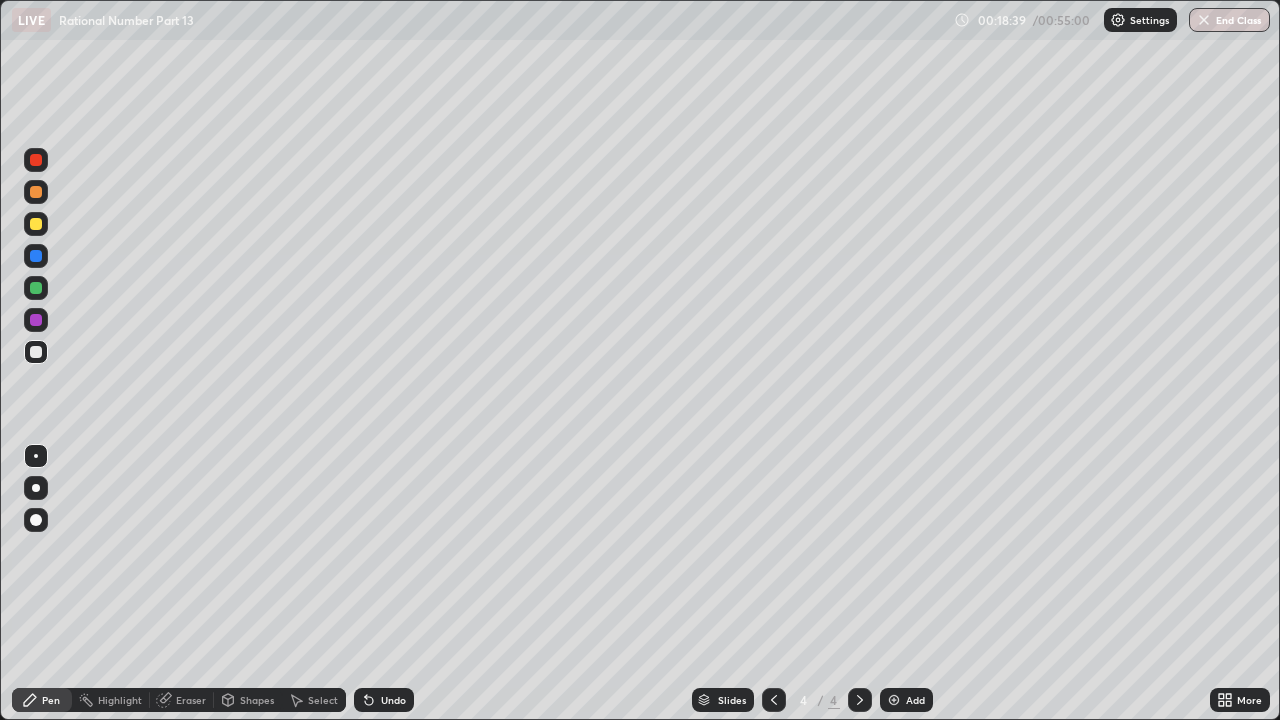 click 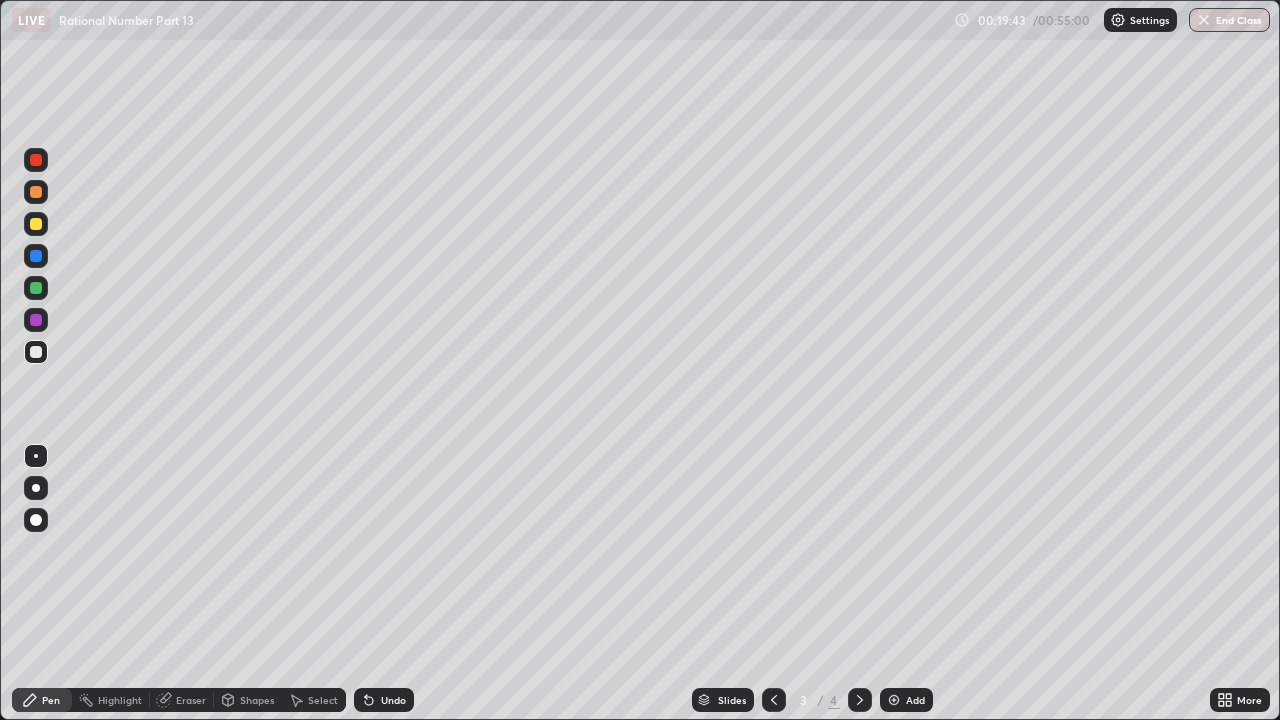click at bounding box center [860, 700] 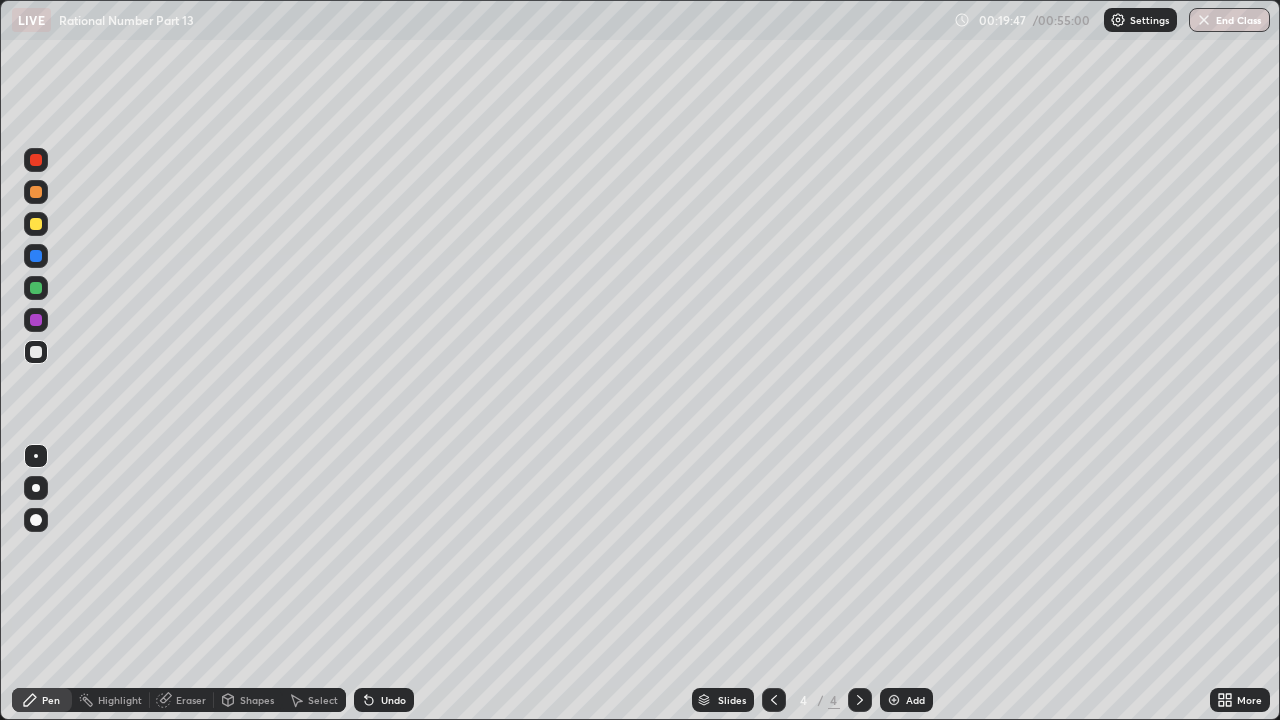 click at bounding box center [36, 288] 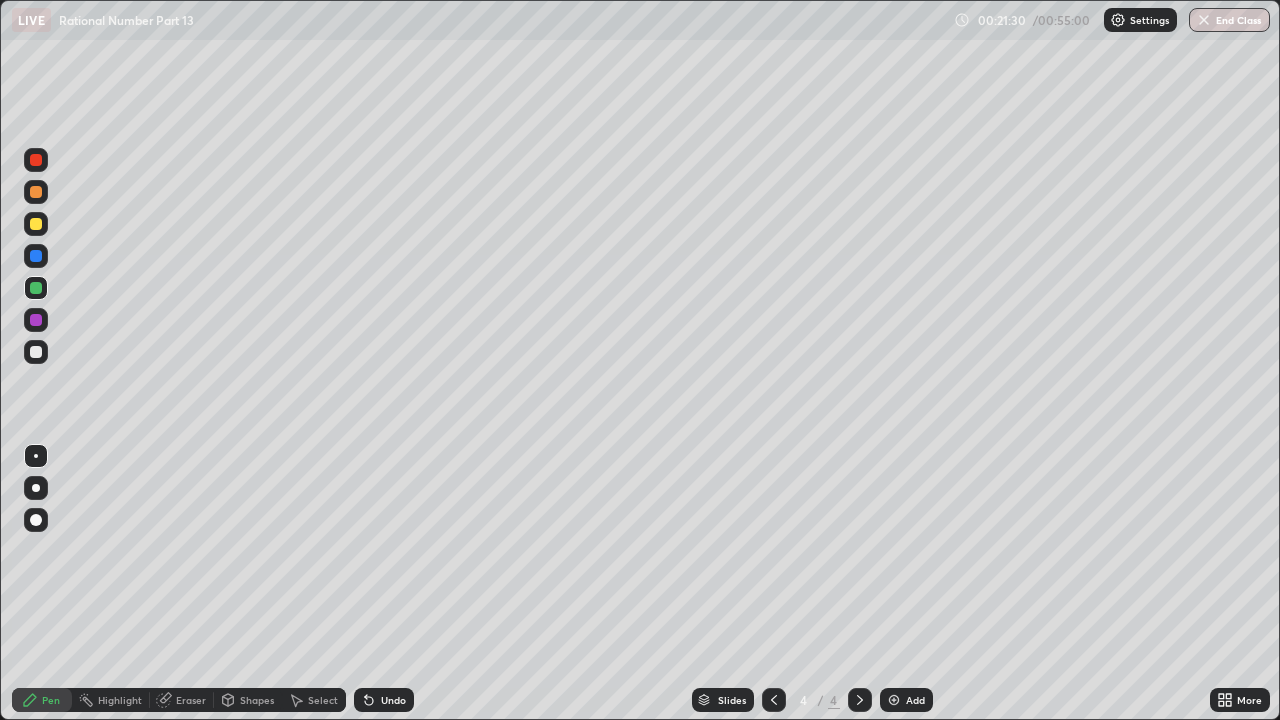 click on "Eraser" at bounding box center [191, 700] 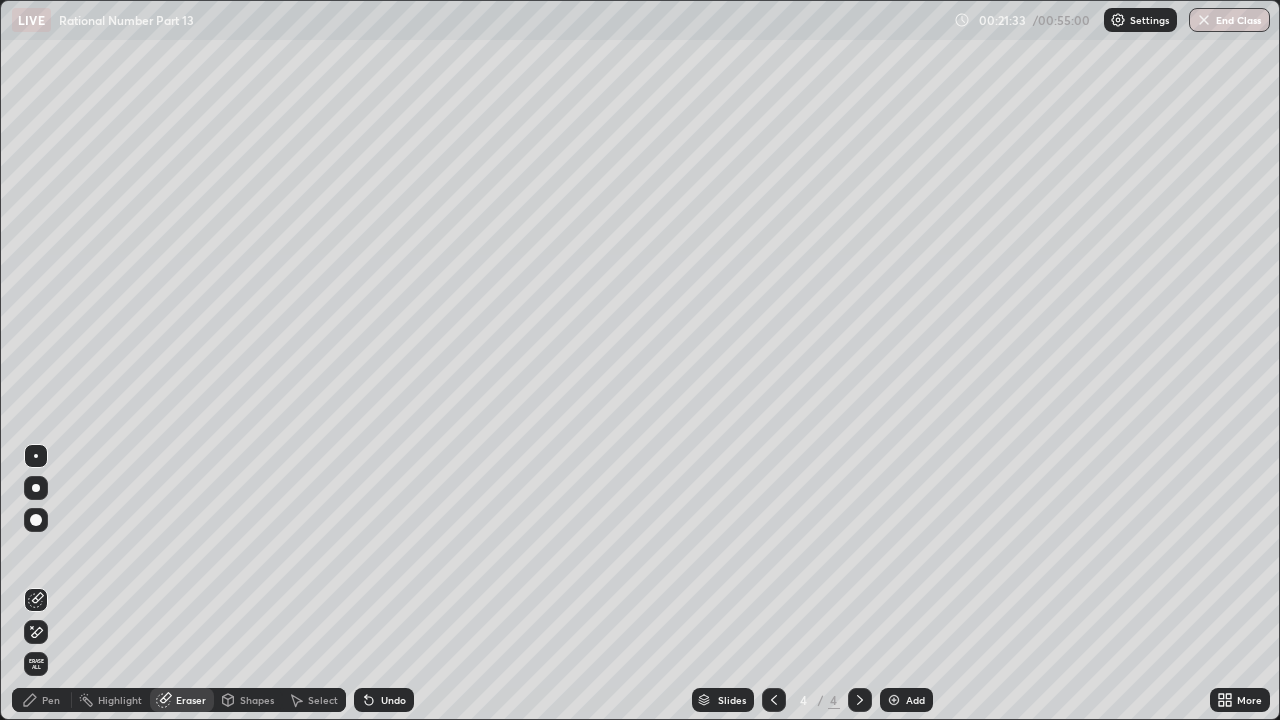 click on "Pen" at bounding box center [51, 700] 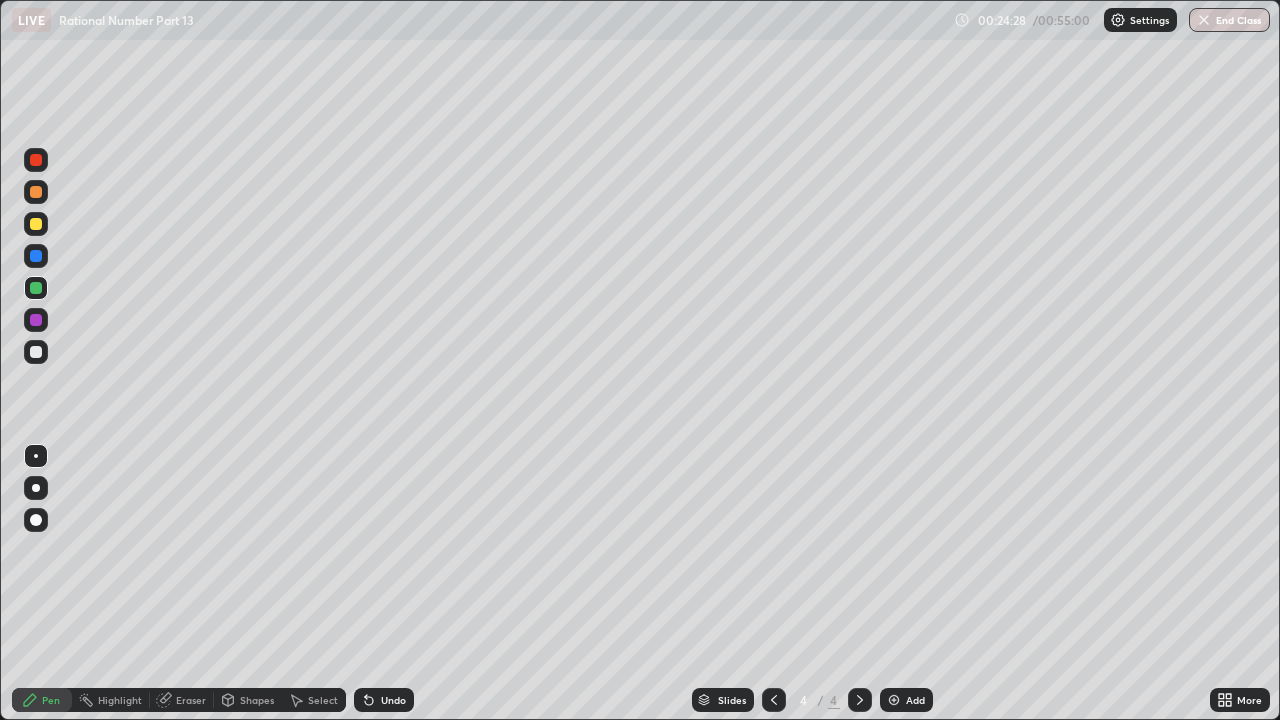 click at bounding box center [36, 224] 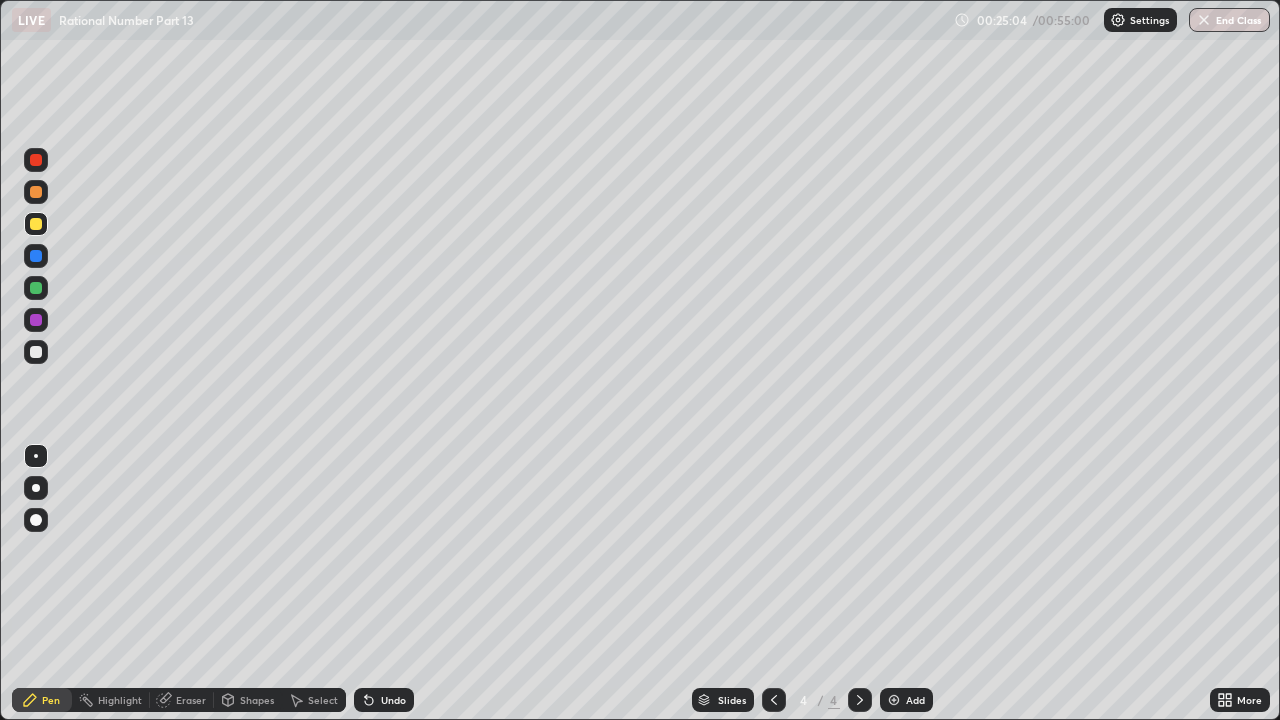 click on "Eraser" at bounding box center [191, 700] 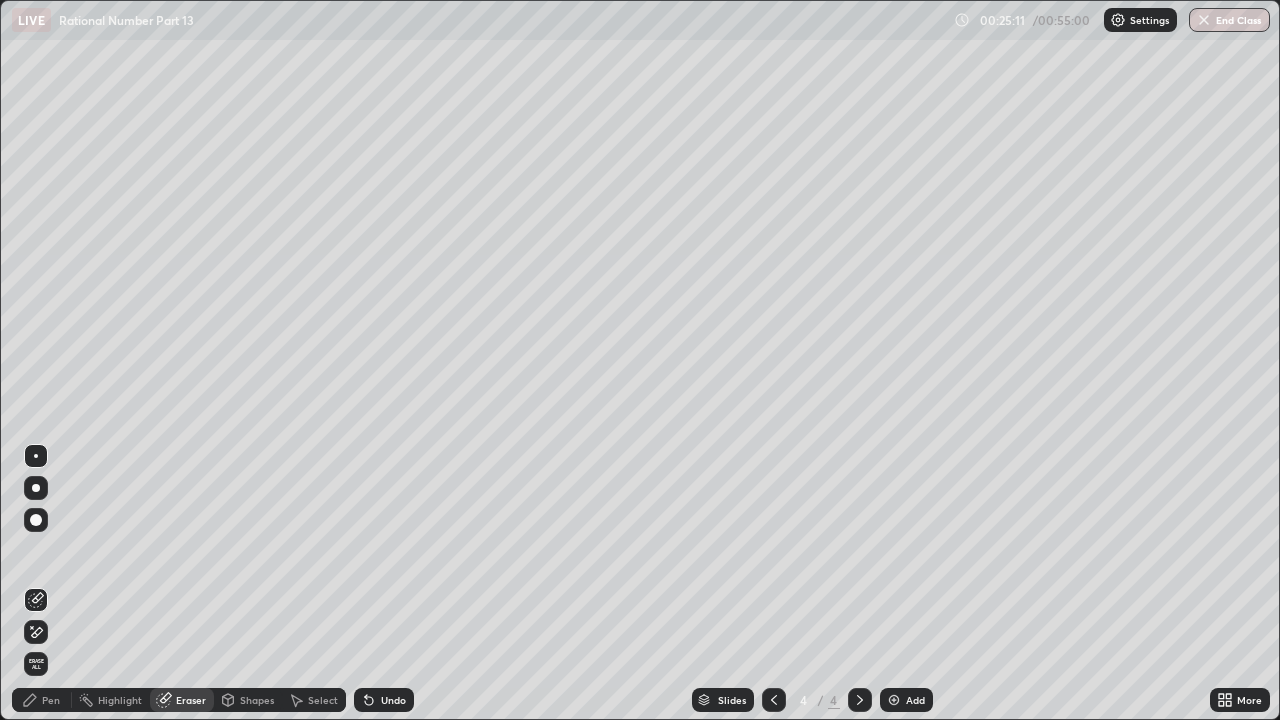 click on "Pen" at bounding box center [51, 700] 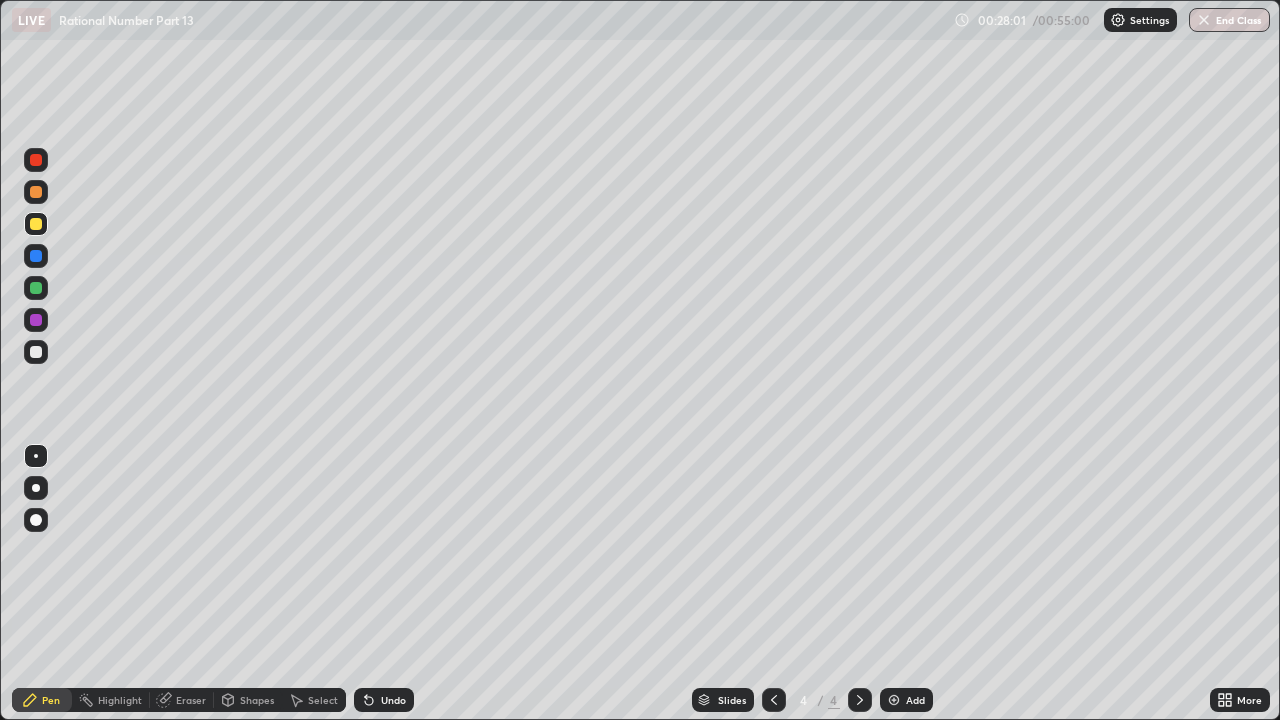 click 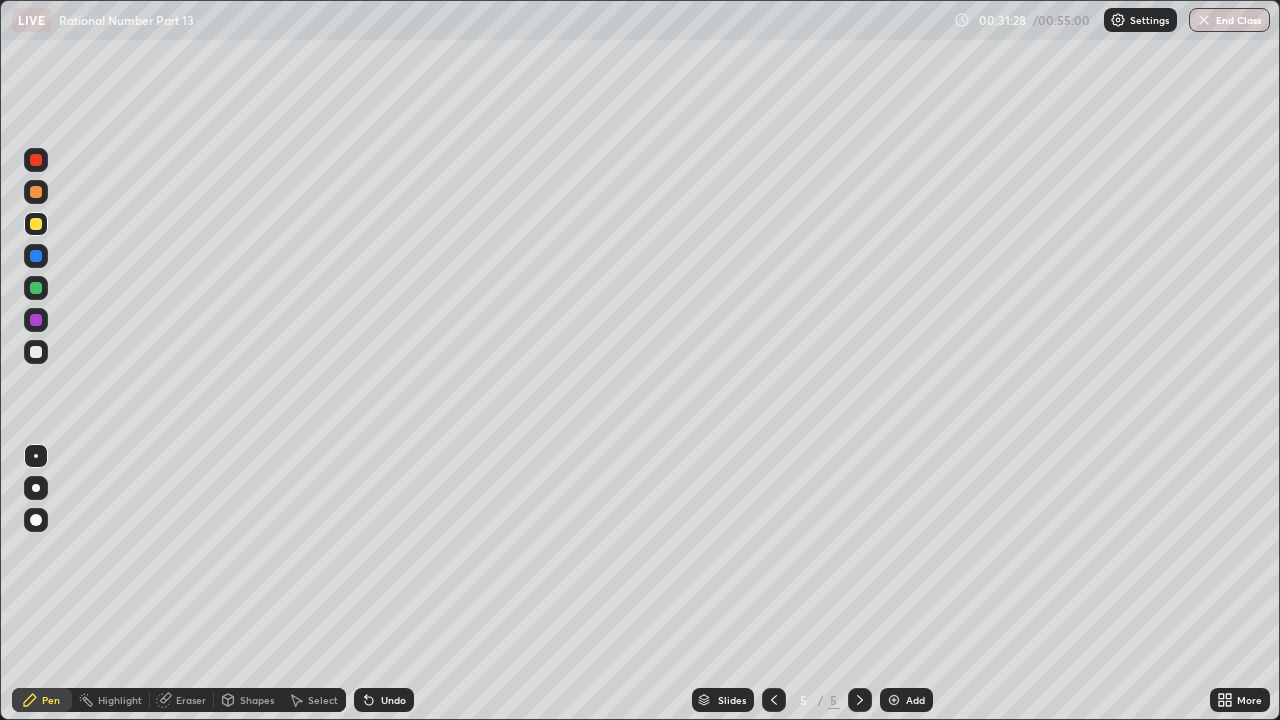 click on "Eraser" at bounding box center [191, 700] 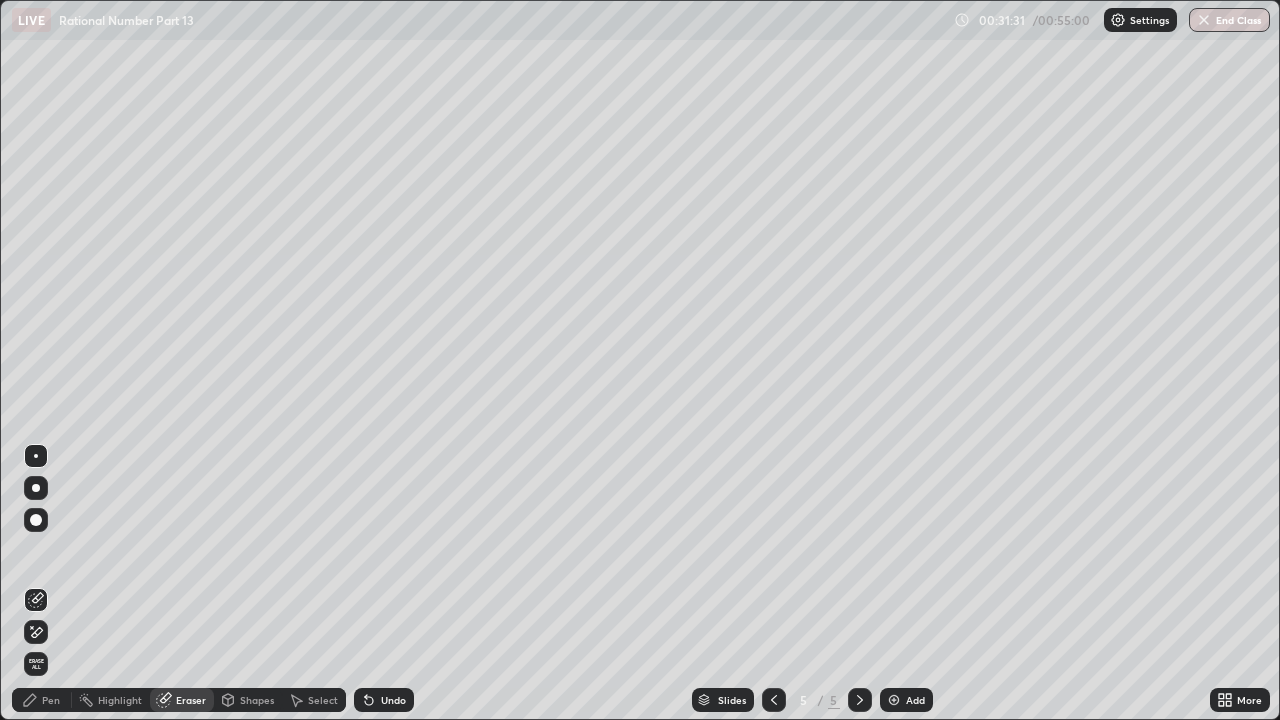 click on "Pen" at bounding box center (51, 700) 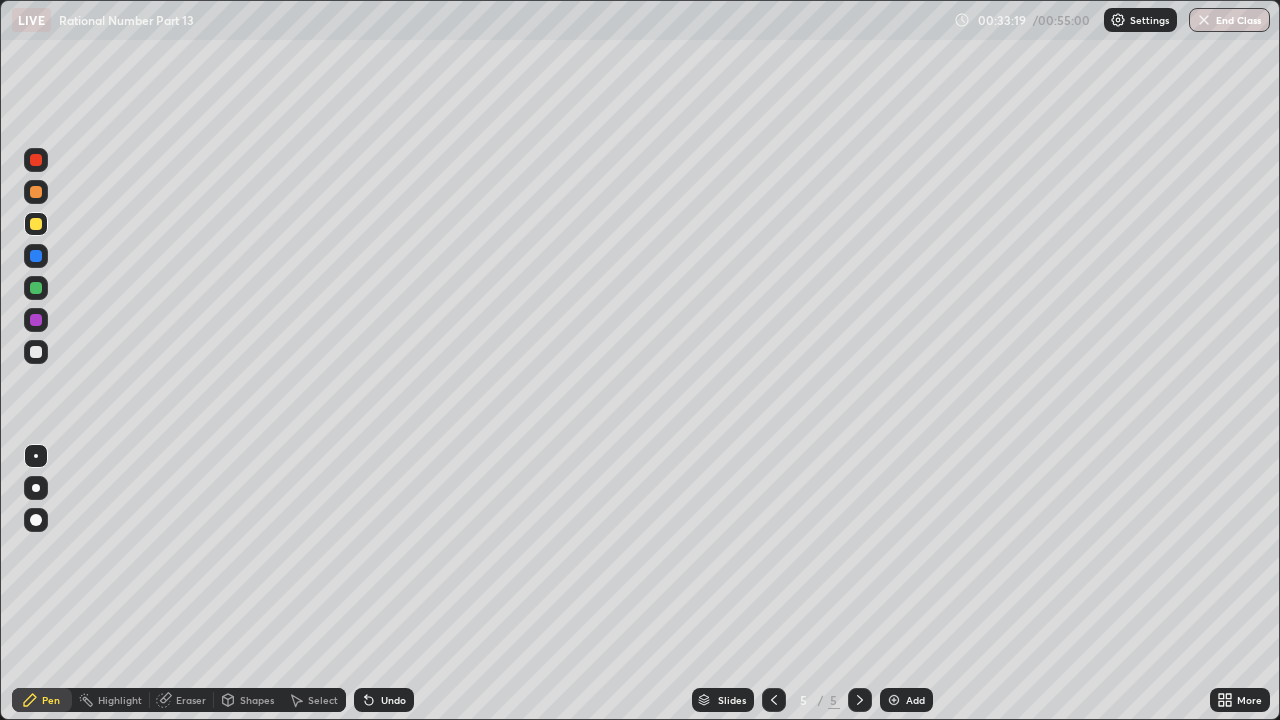 click at bounding box center (894, 700) 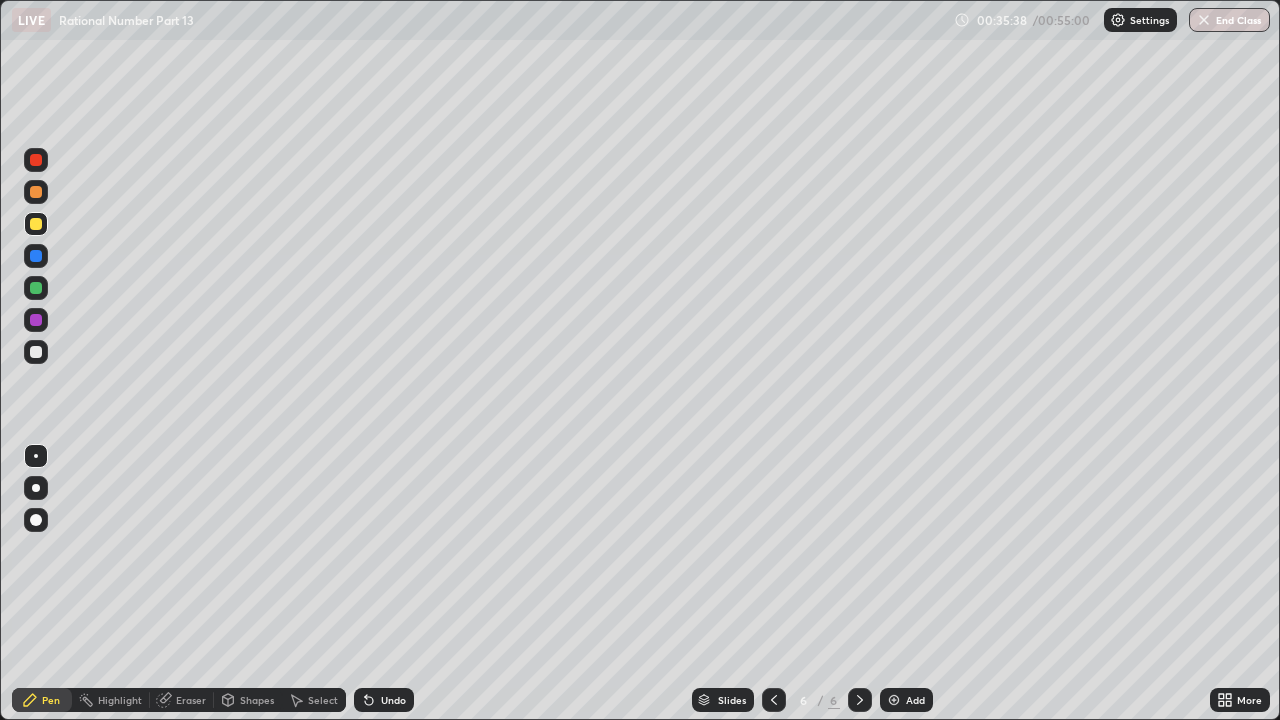 click on "Shapes" at bounding box center (257, 700) 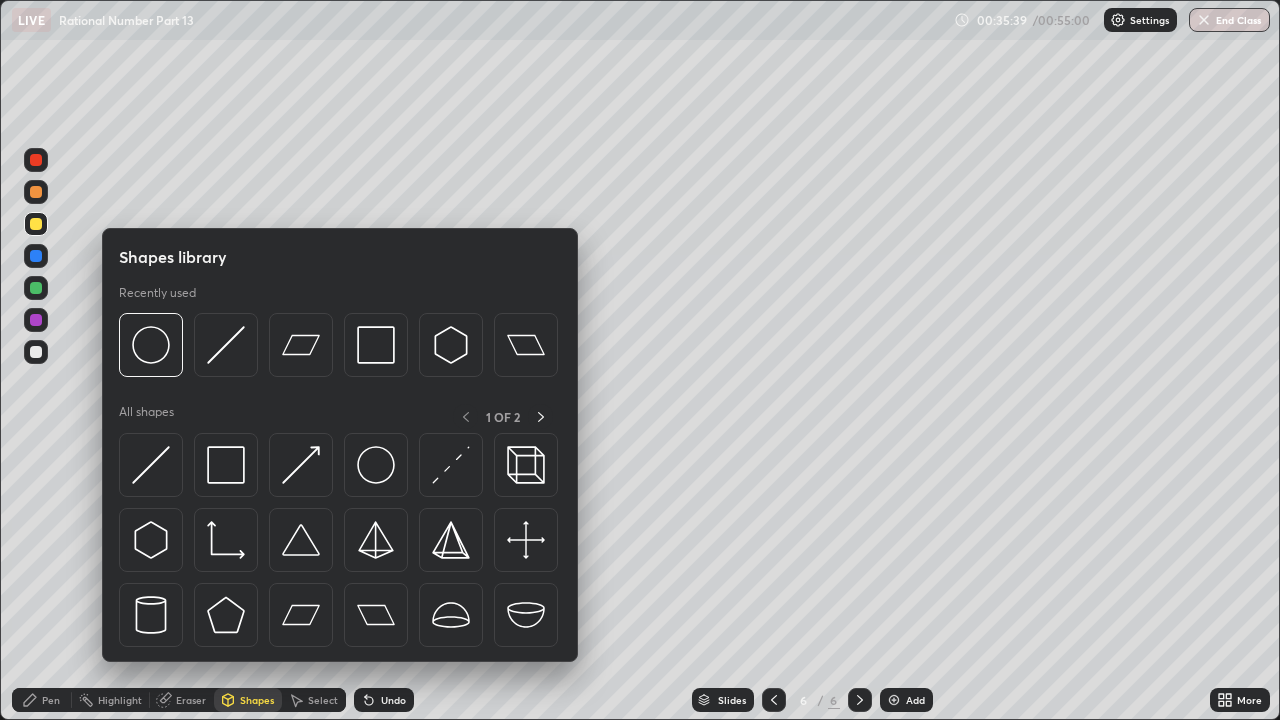 click on "Eraser" at bounding box center [182, 700] 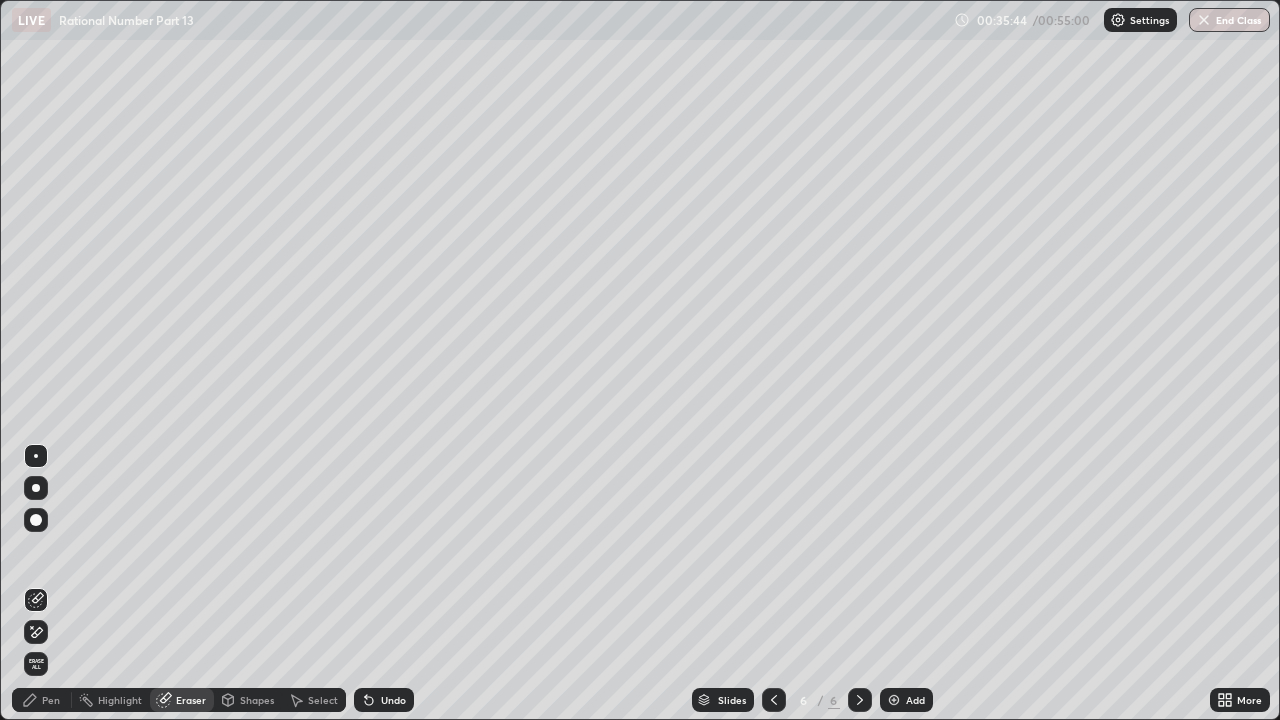 click on "Highlight" at bounding box center (120, 700) 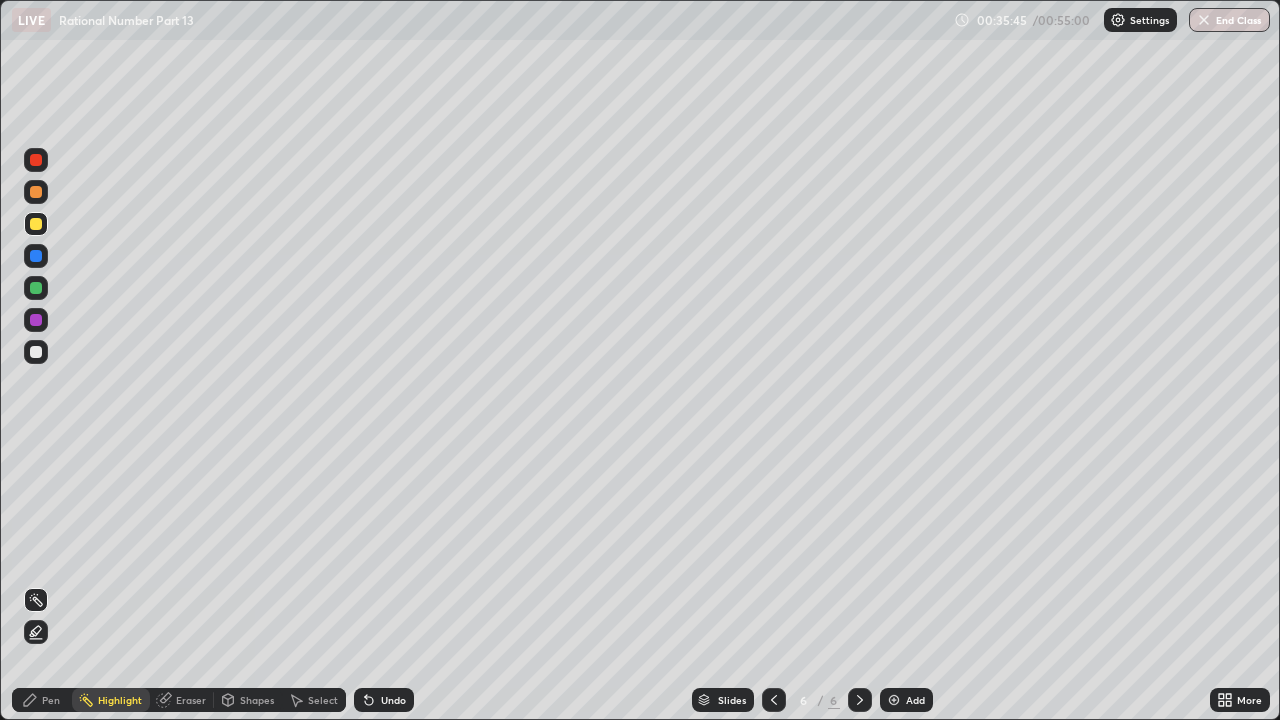 click on "Pen" at bounding box center (51, 700) 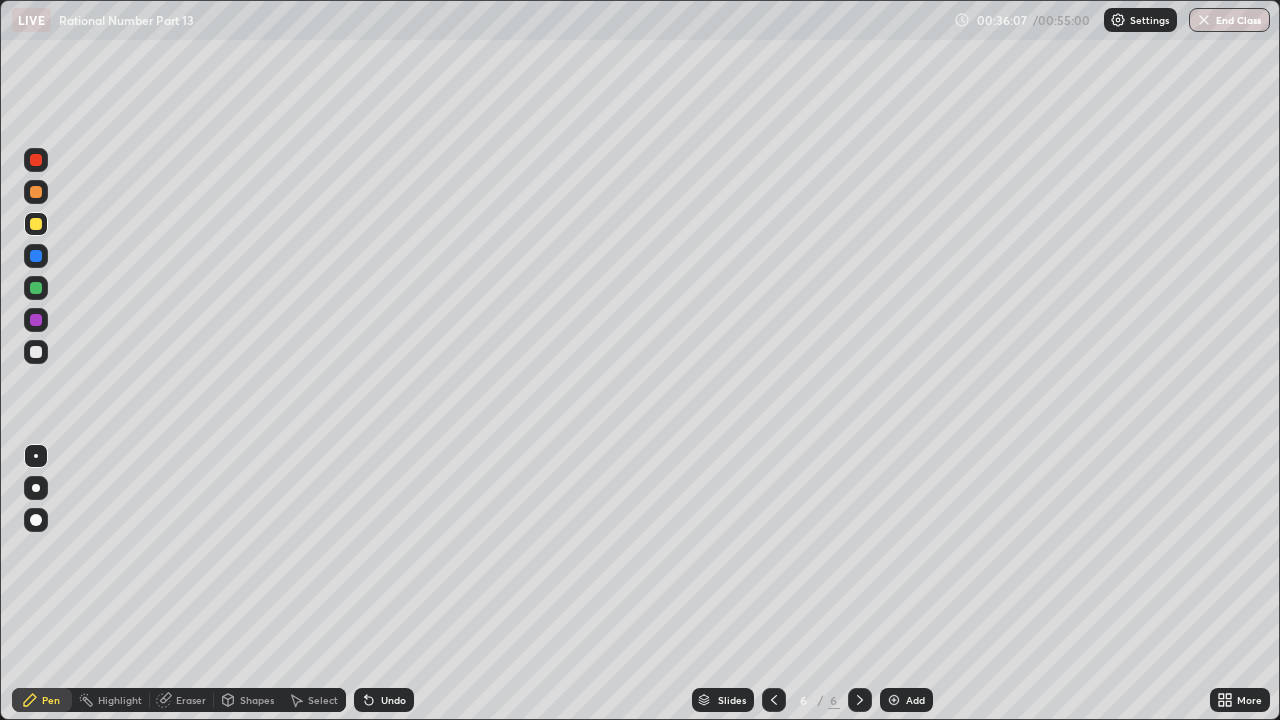 click 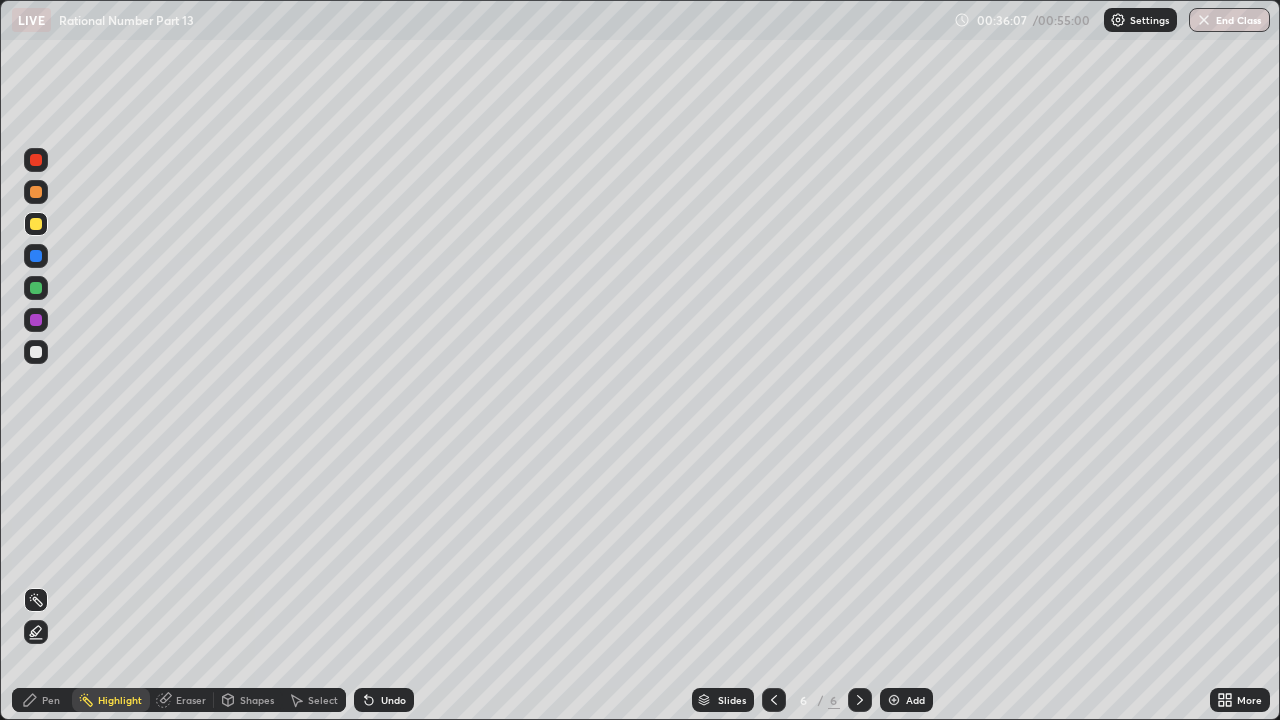 click on "Pen" at bounding box center [51, 700] 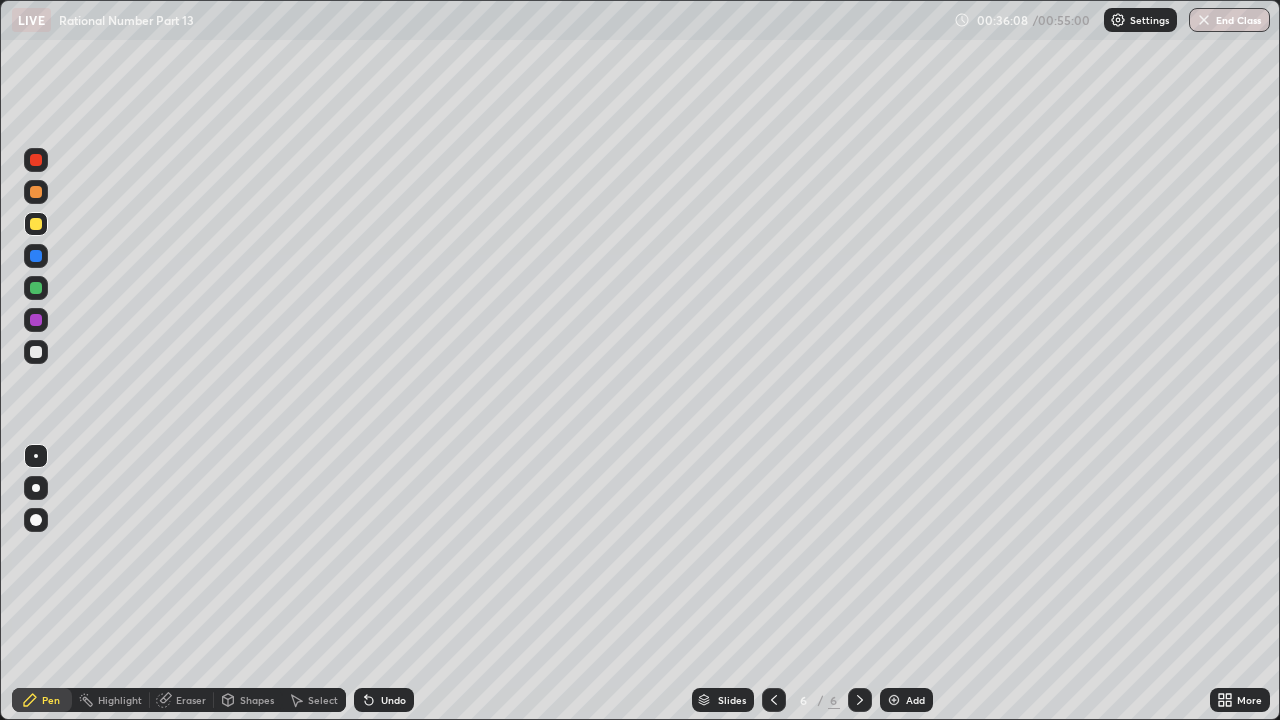 click on "Eraser" at bounding box center (191, 700) 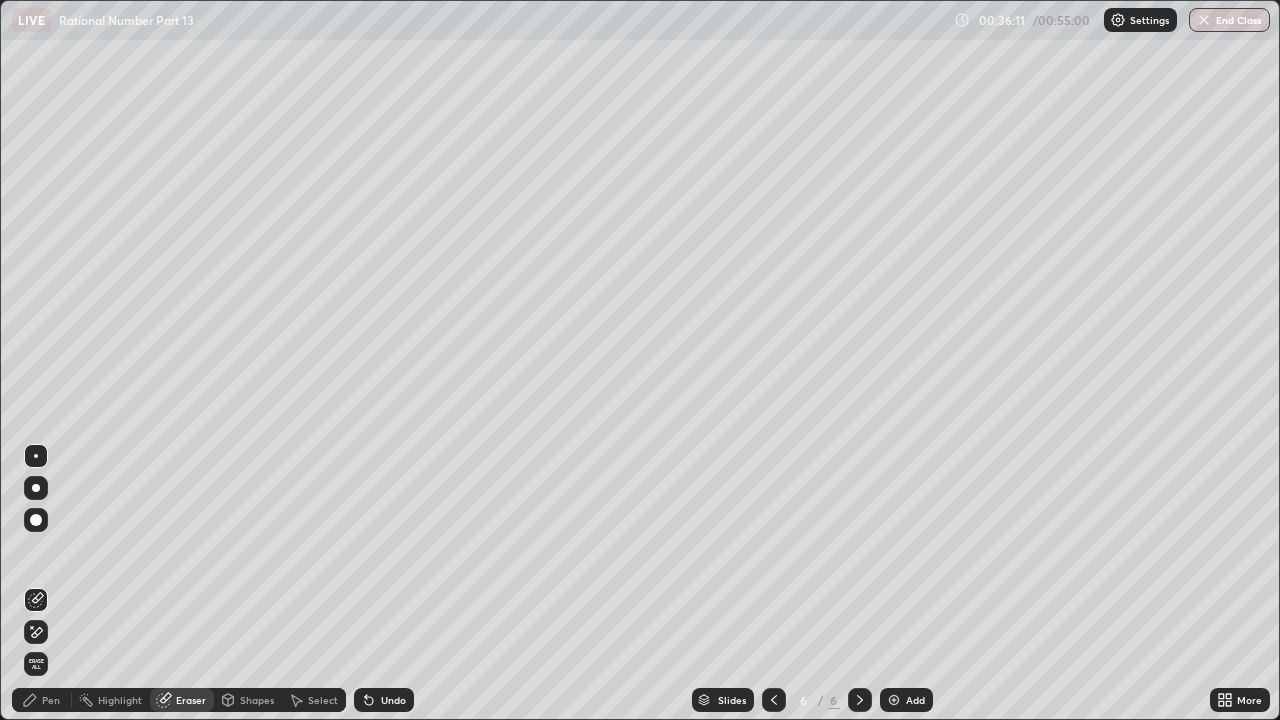 click on "Pen" at bounding box center (51, 700) 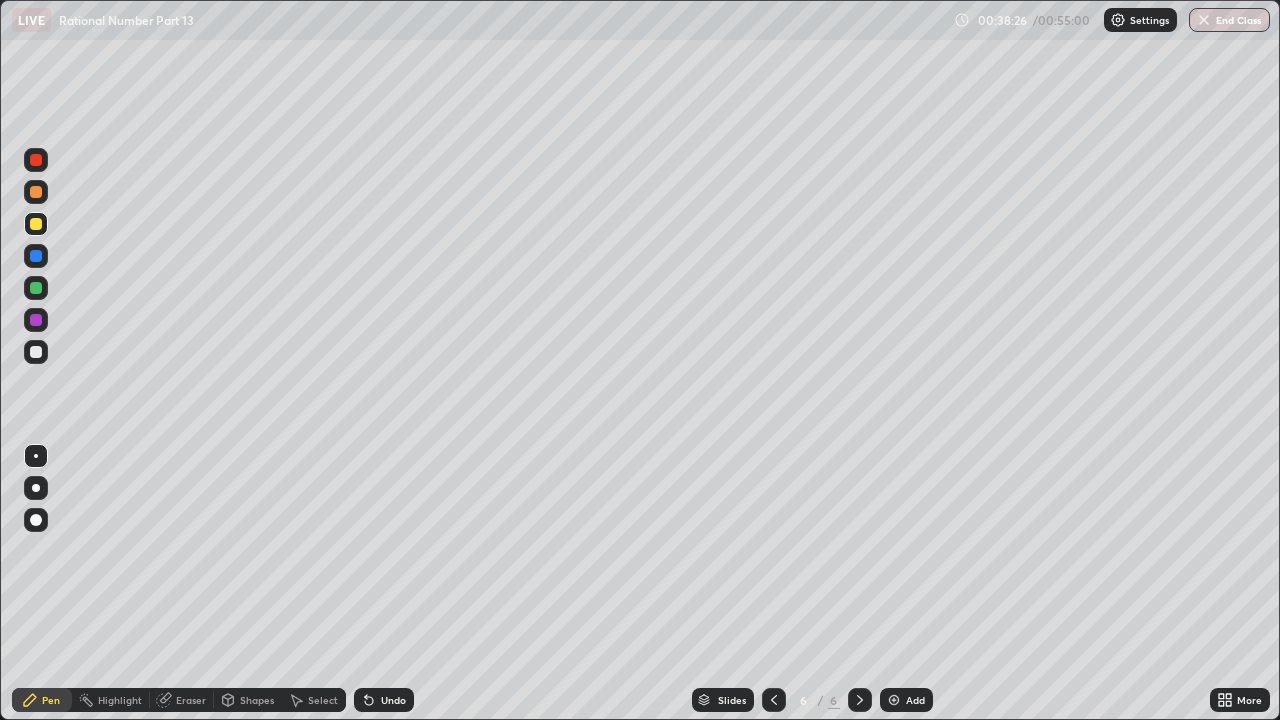 click at bounding box center (894, 700) 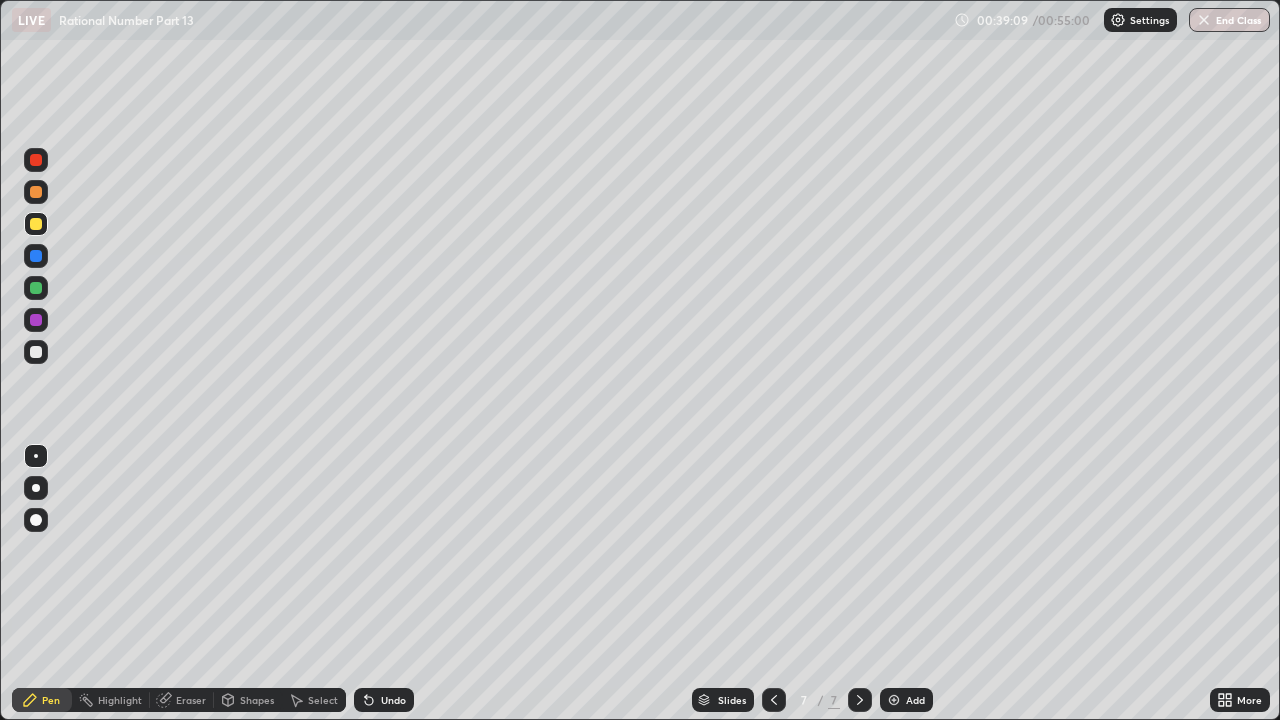 click on "Eraser" at bounding box center [182, 700] 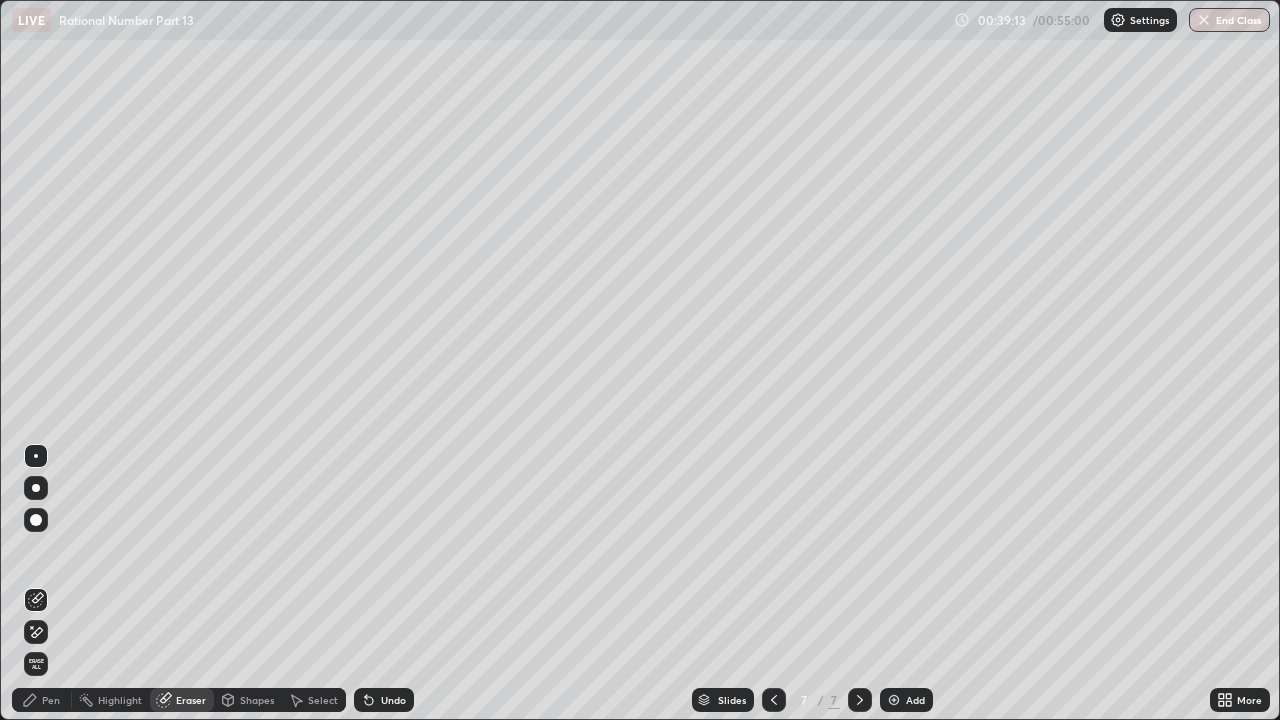 click on "Pen" at bounding box center [51, 700] 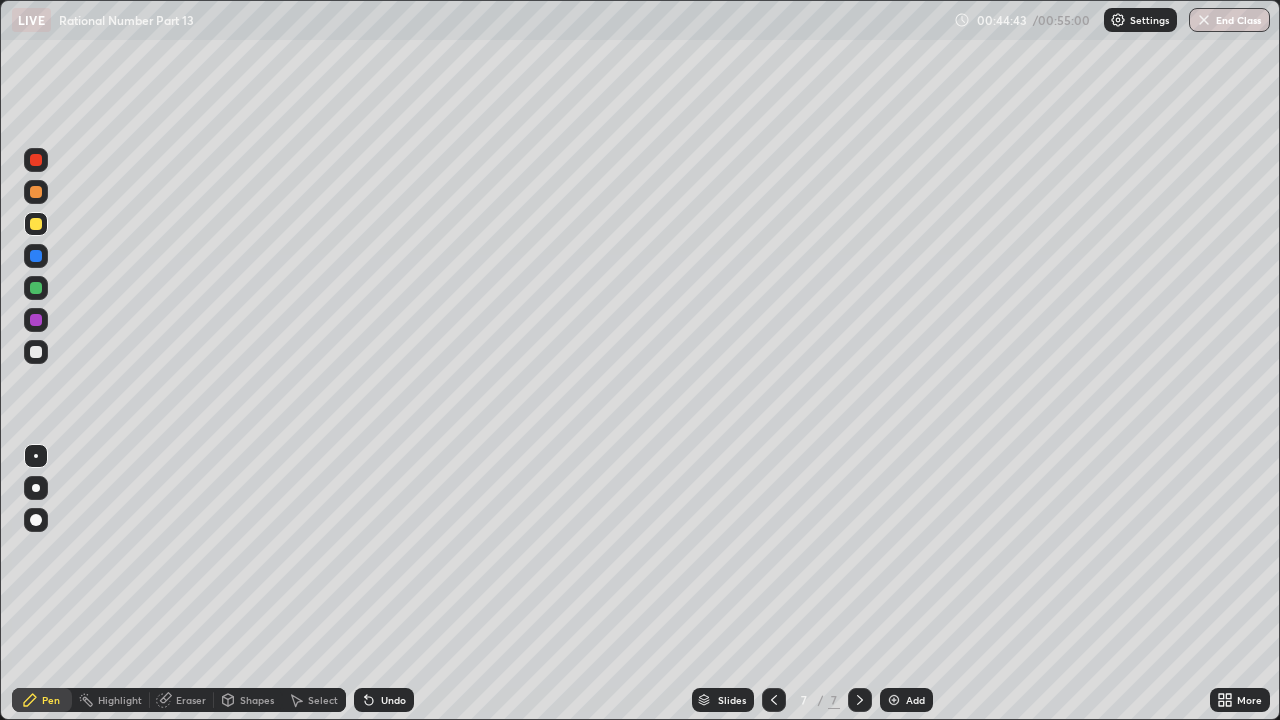 click at bounding box center [36, 256] 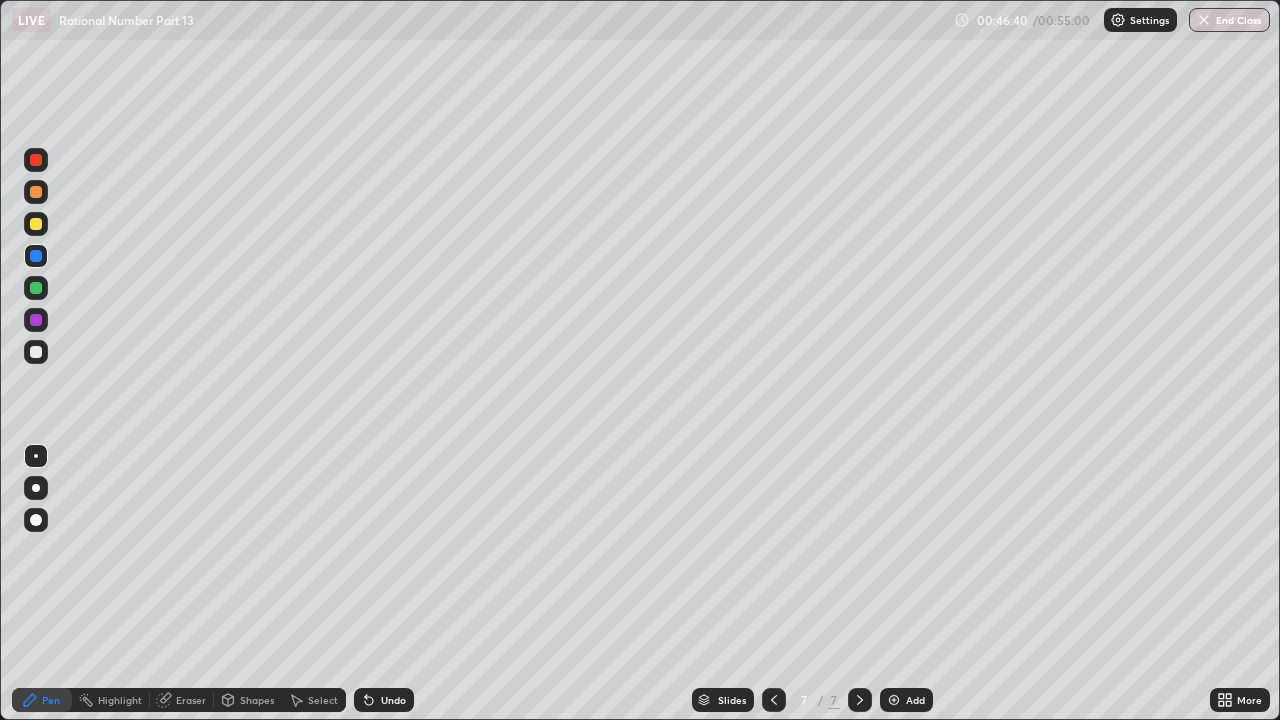 click on "Eraser" at bounding box center [191, 700] 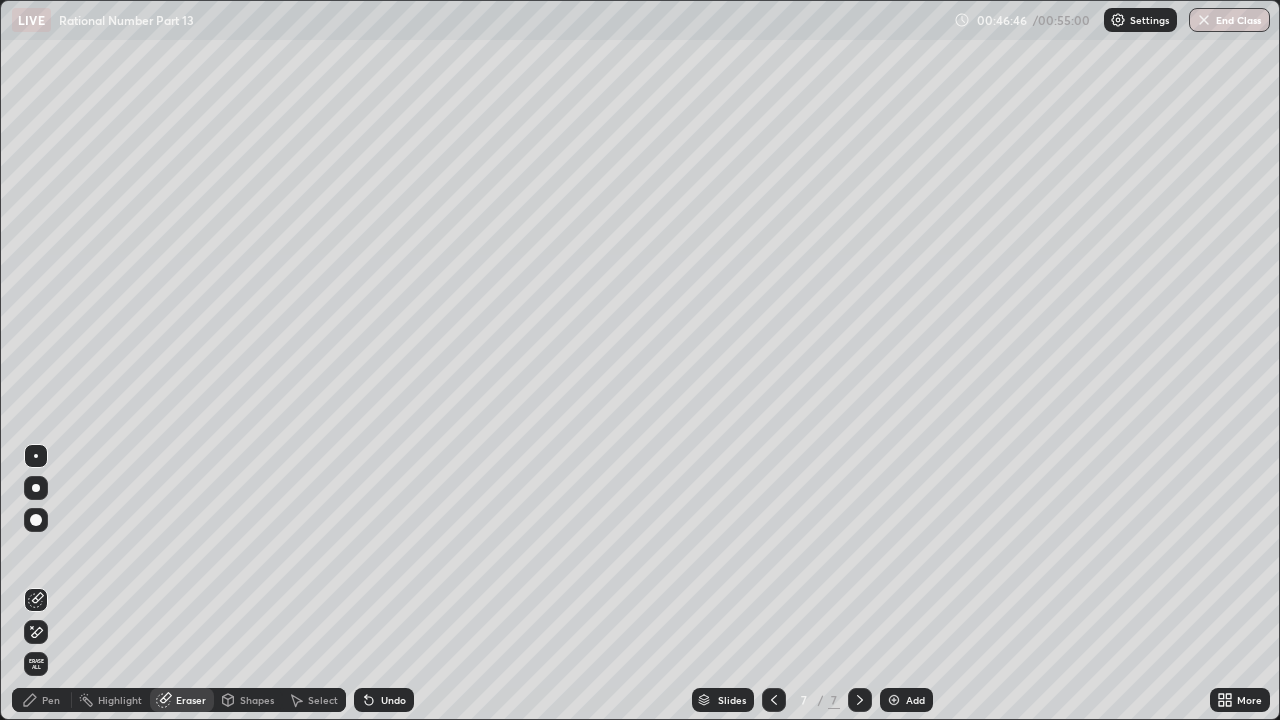click on "Pen" at bounding box center [51, 700] 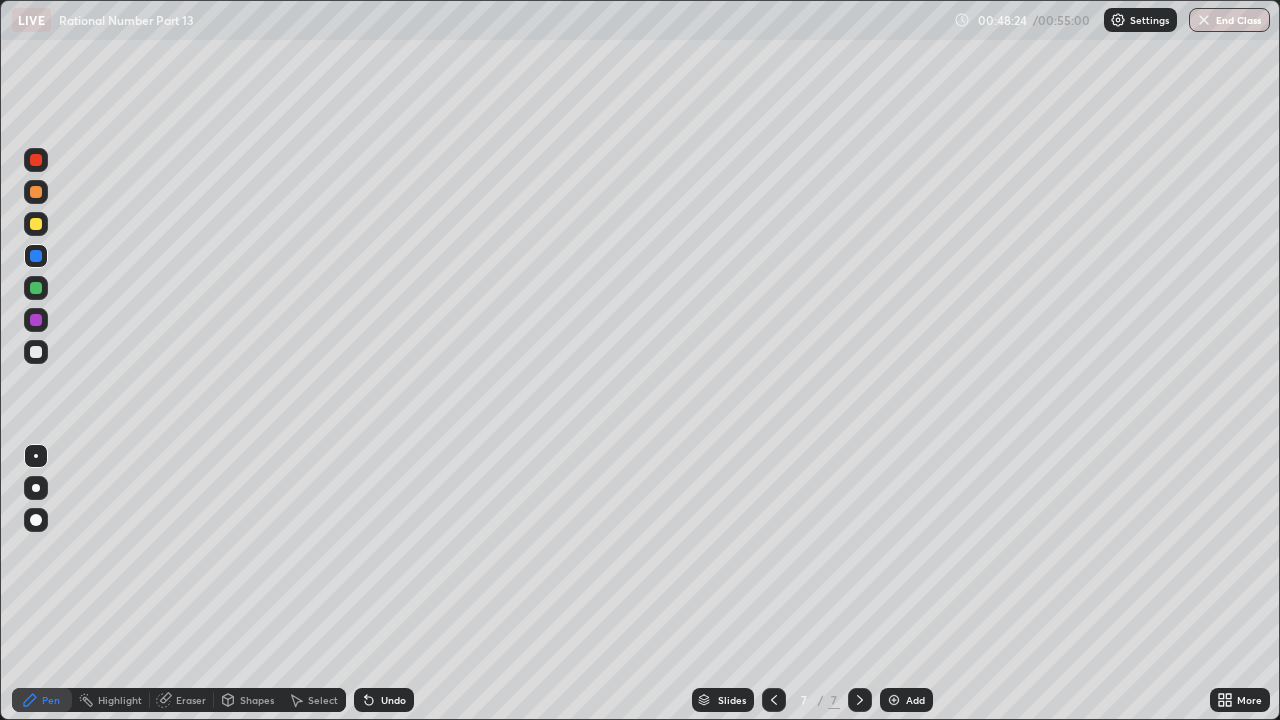 click at bounding box center (36, 224) 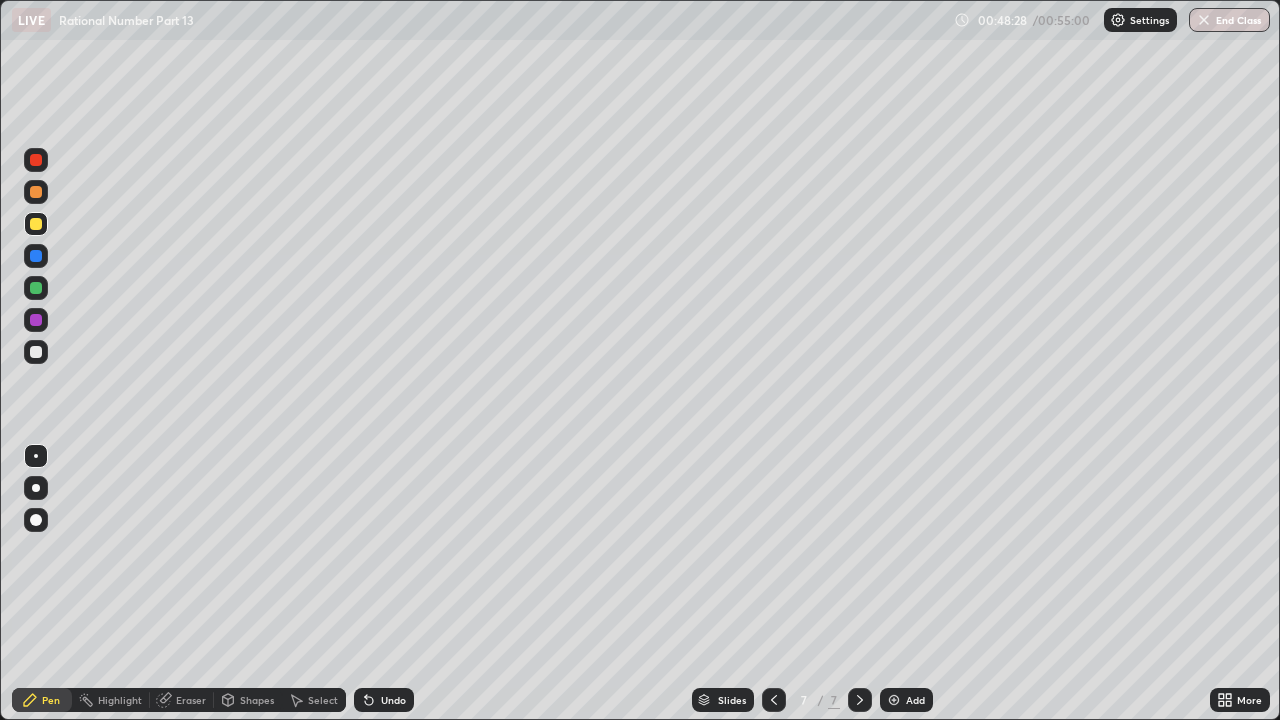 click at bounding box center [36, 256] 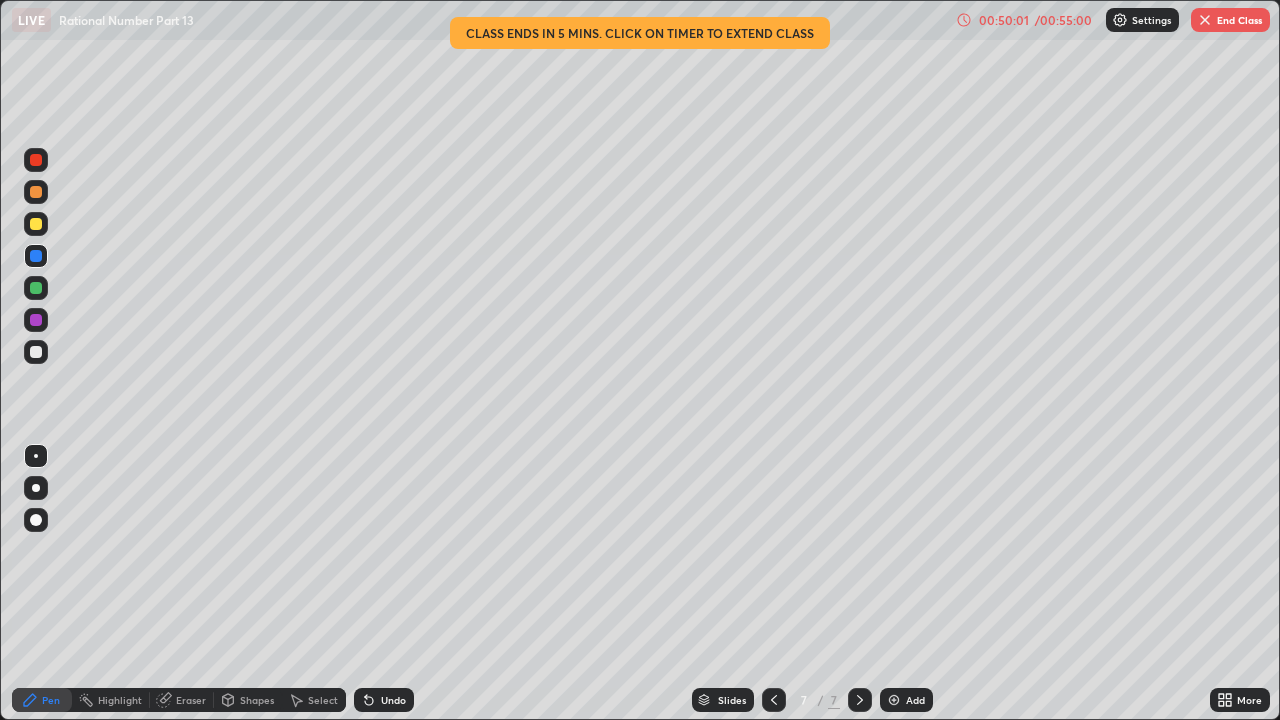 click 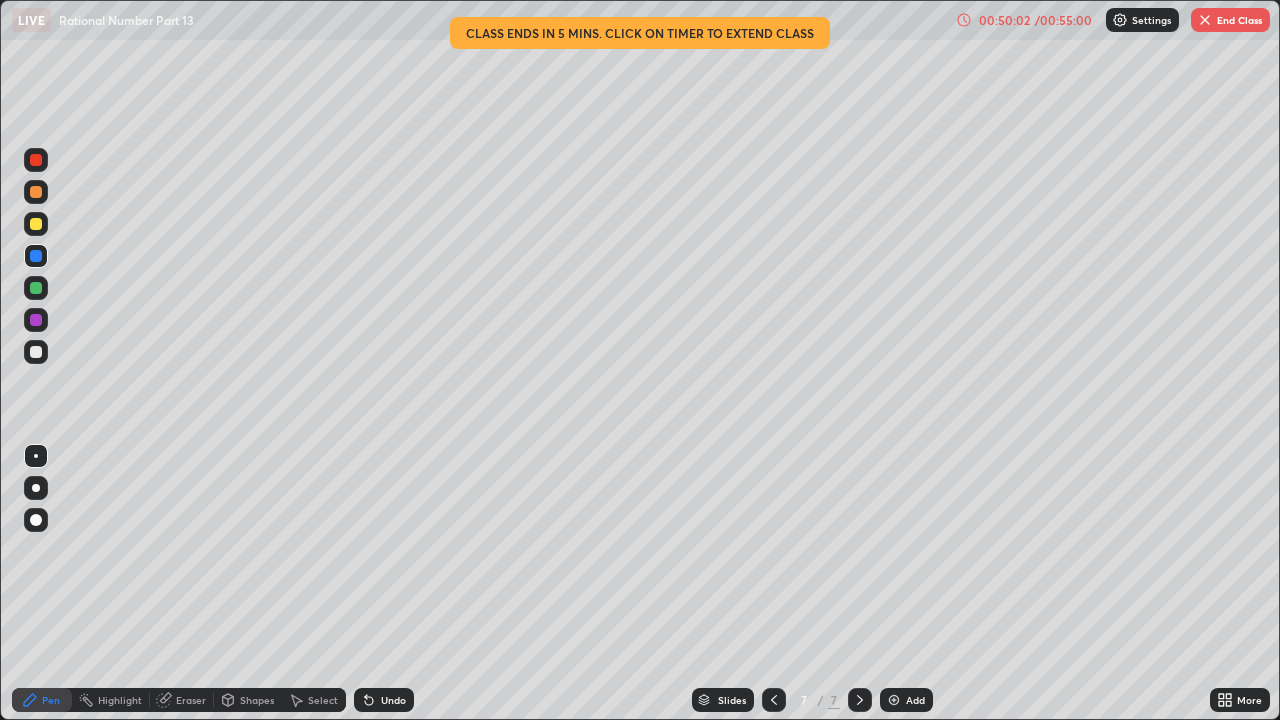 click 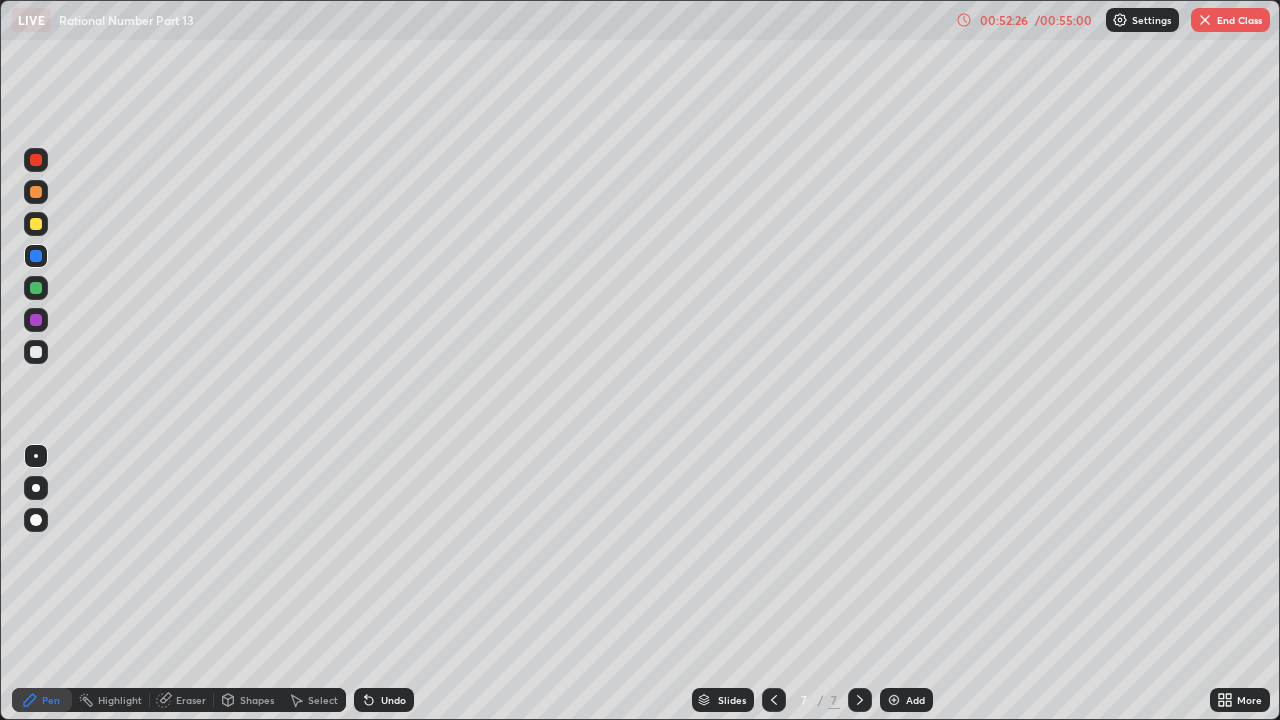 click on "Add" at bounding box center (906, 700) 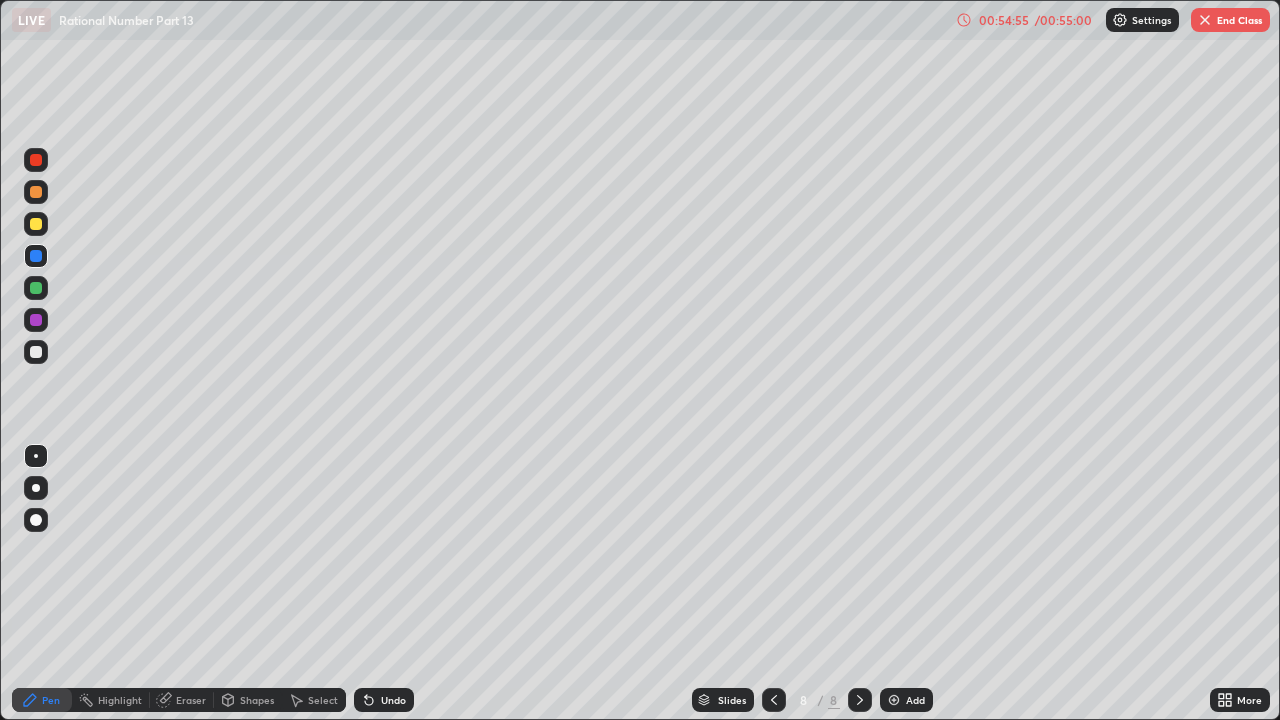 click at bounding box center [1205, 20] 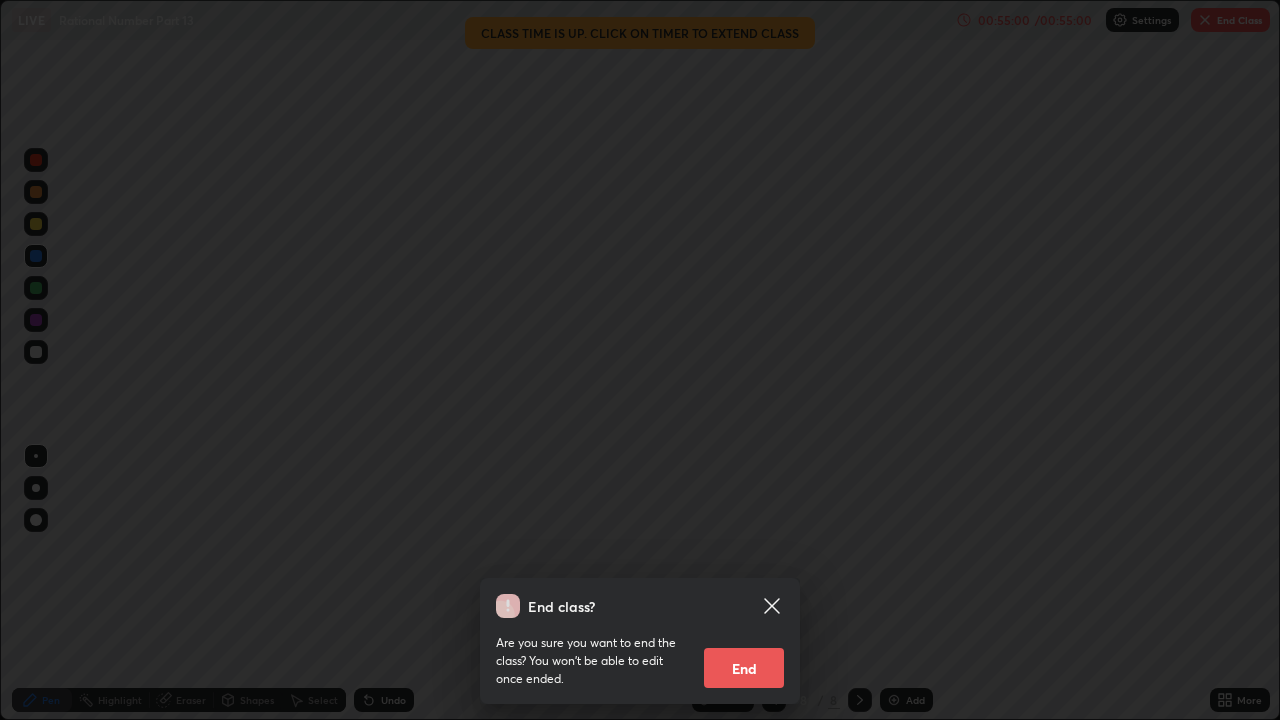 click on "End class? Are you sure you want to end the class? You won’t be able to edit once ended. End" at bounding box center [640, 360] 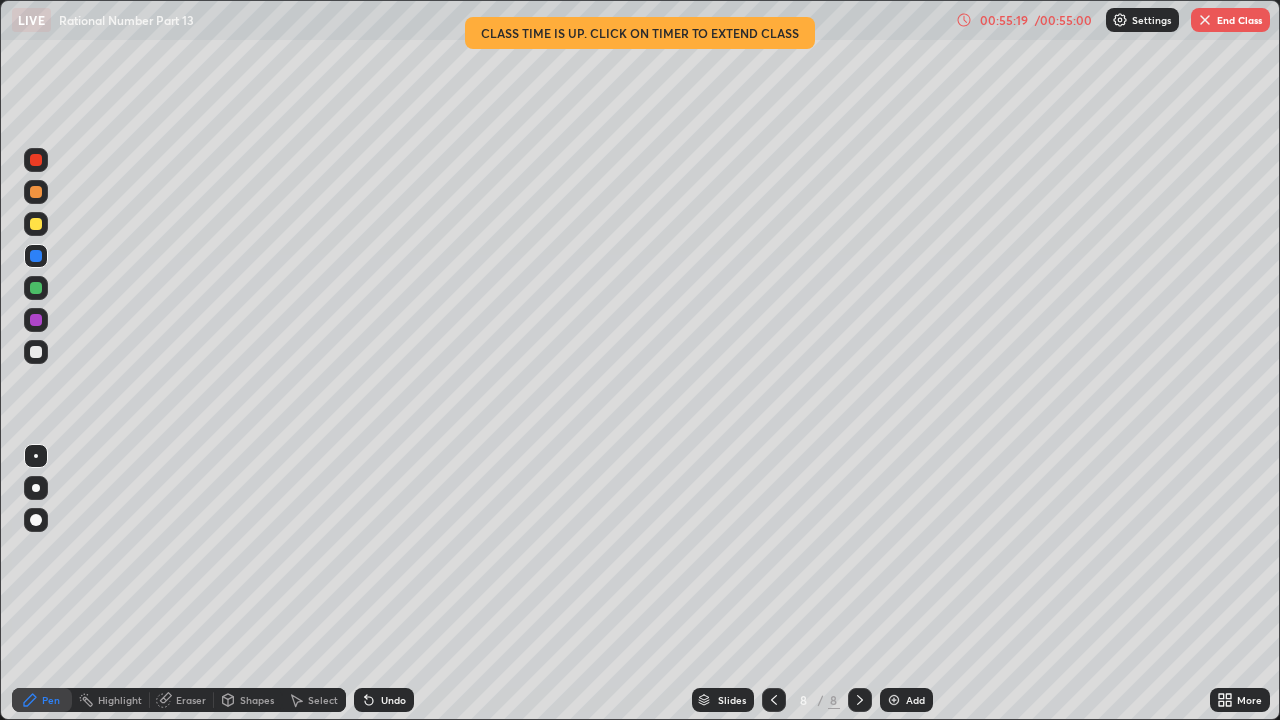 click on "End Class" at bounding box center (1230, 20) 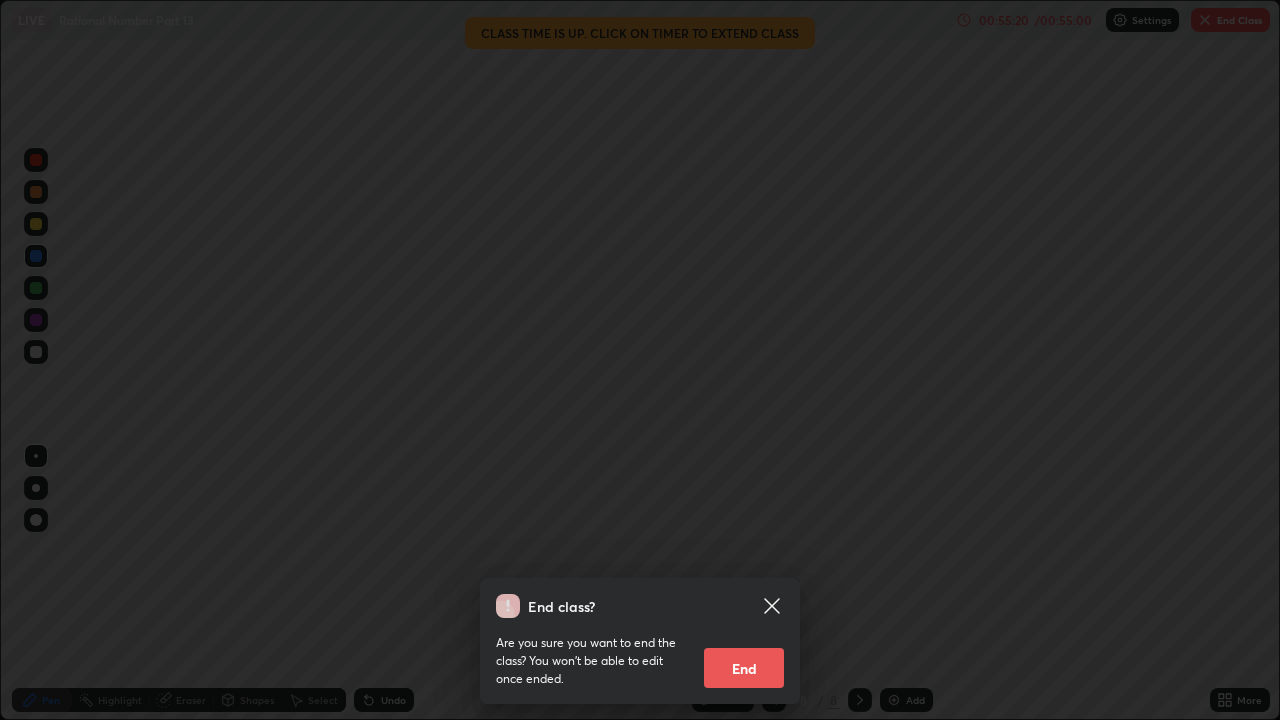 click on "End class? Are you sure you want to end the class? You won’t be able to edit once ended. End" at bounding box center (640, 360) 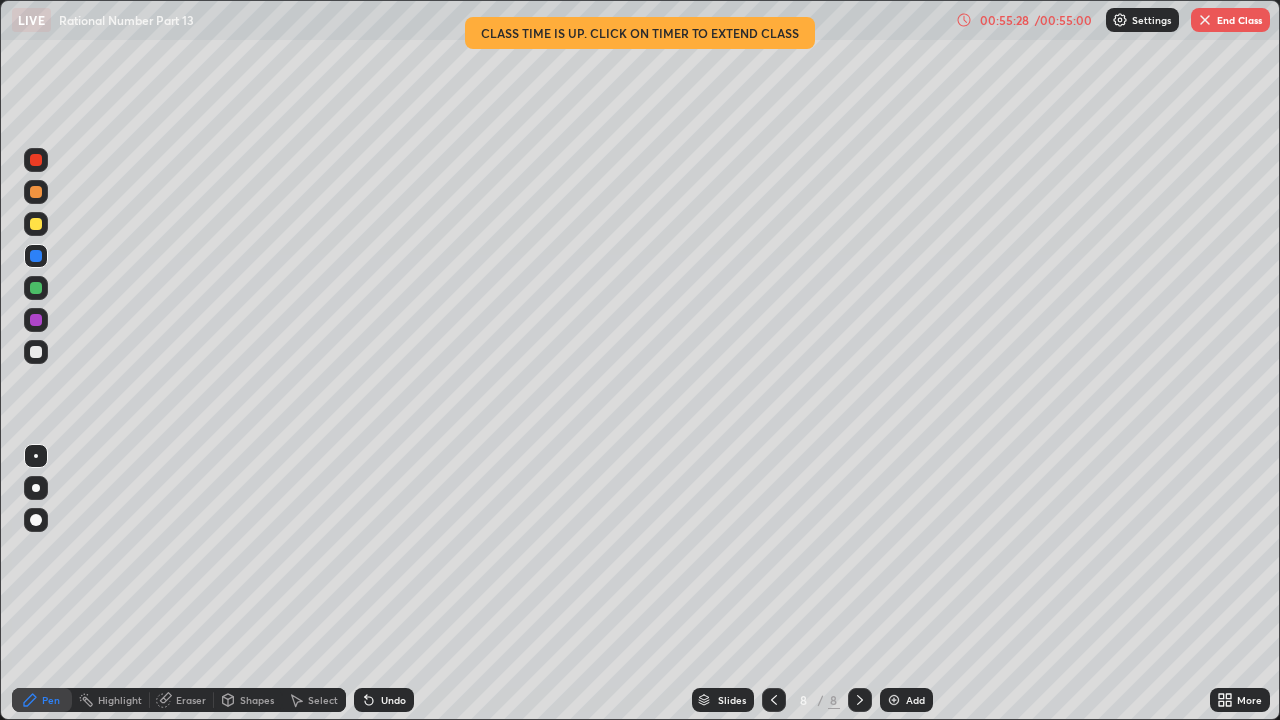 click at bounding box center (1205, 20) 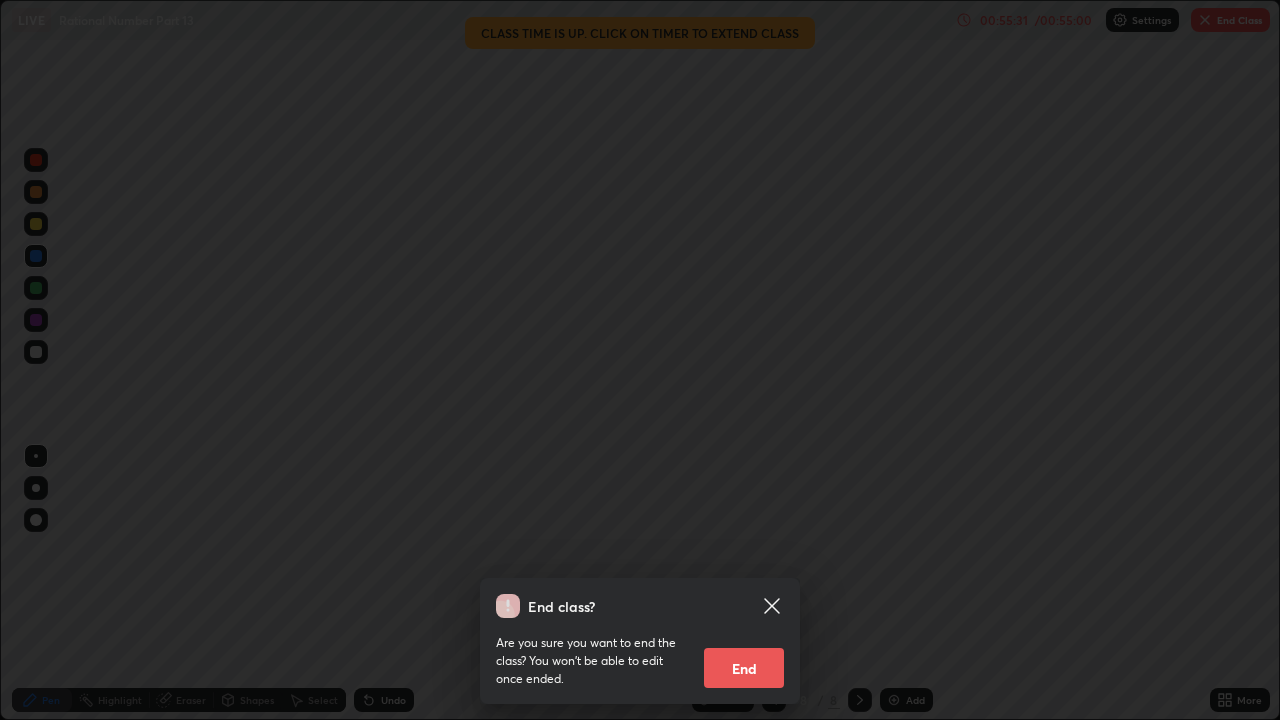 click on "End" at bounding box center (744, 668) 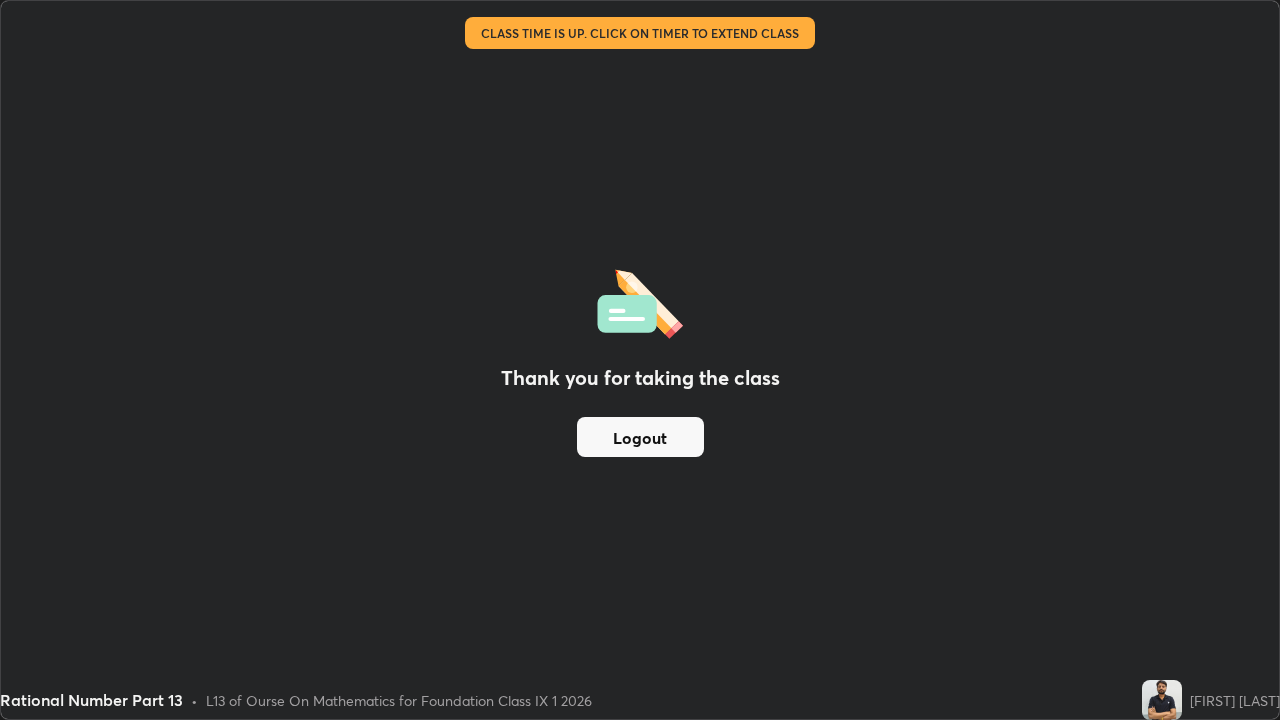 click on "Logout" at bounding box center (640, 437) 